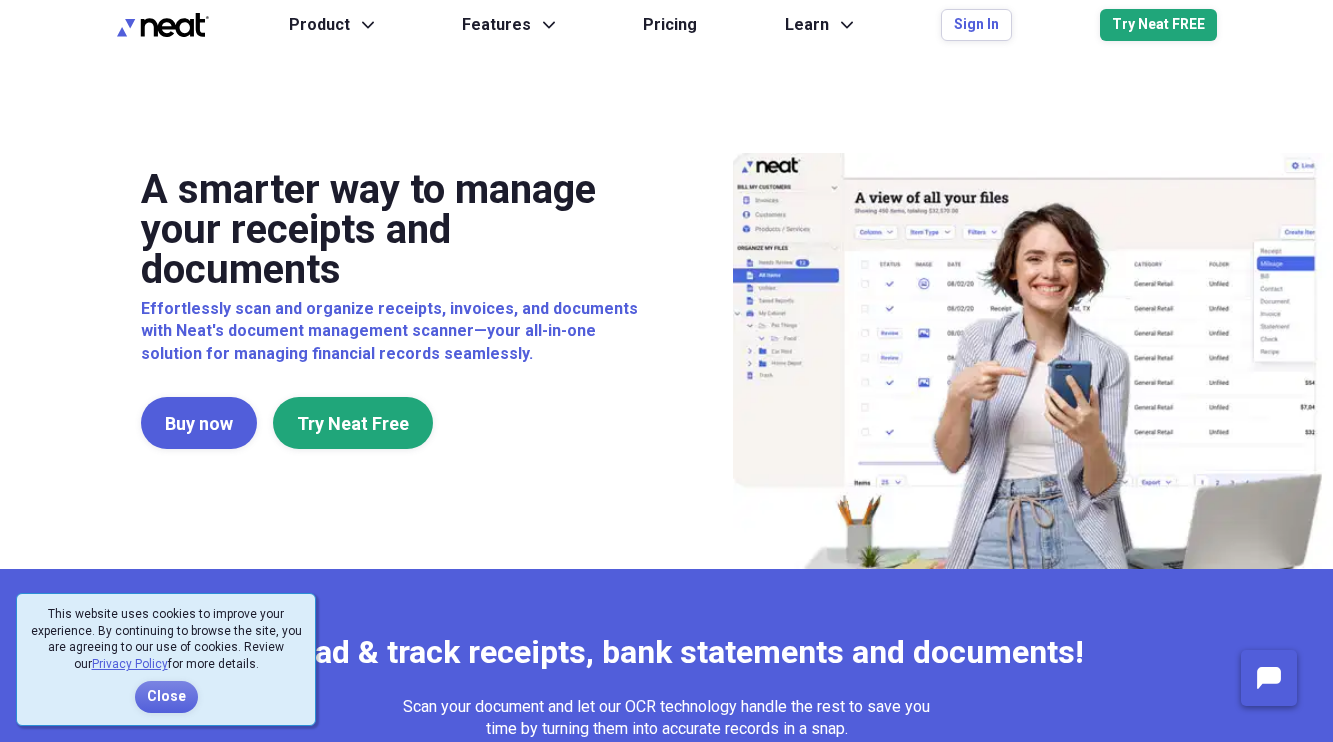 scroll, scrollTop: 0, scrollLeft: 0, axis: both 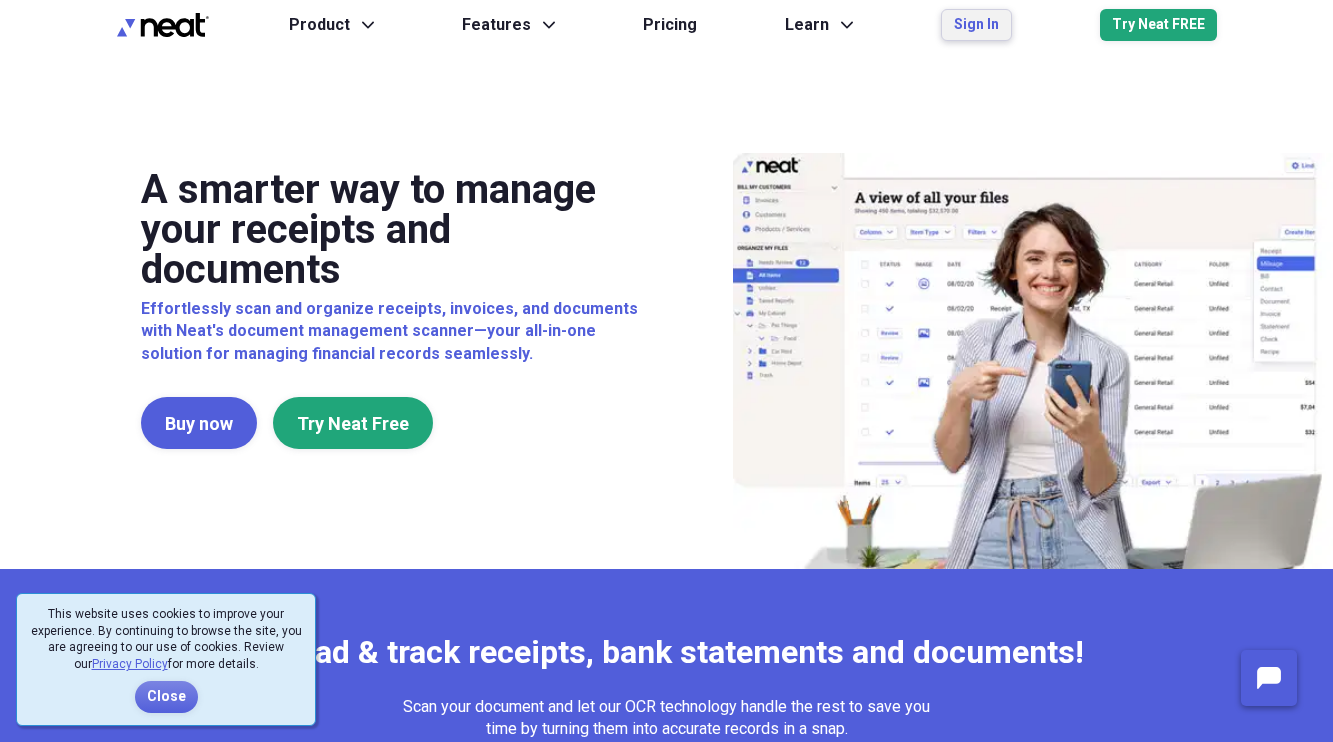 click on "Sign In" at bounding box center [976, 25] 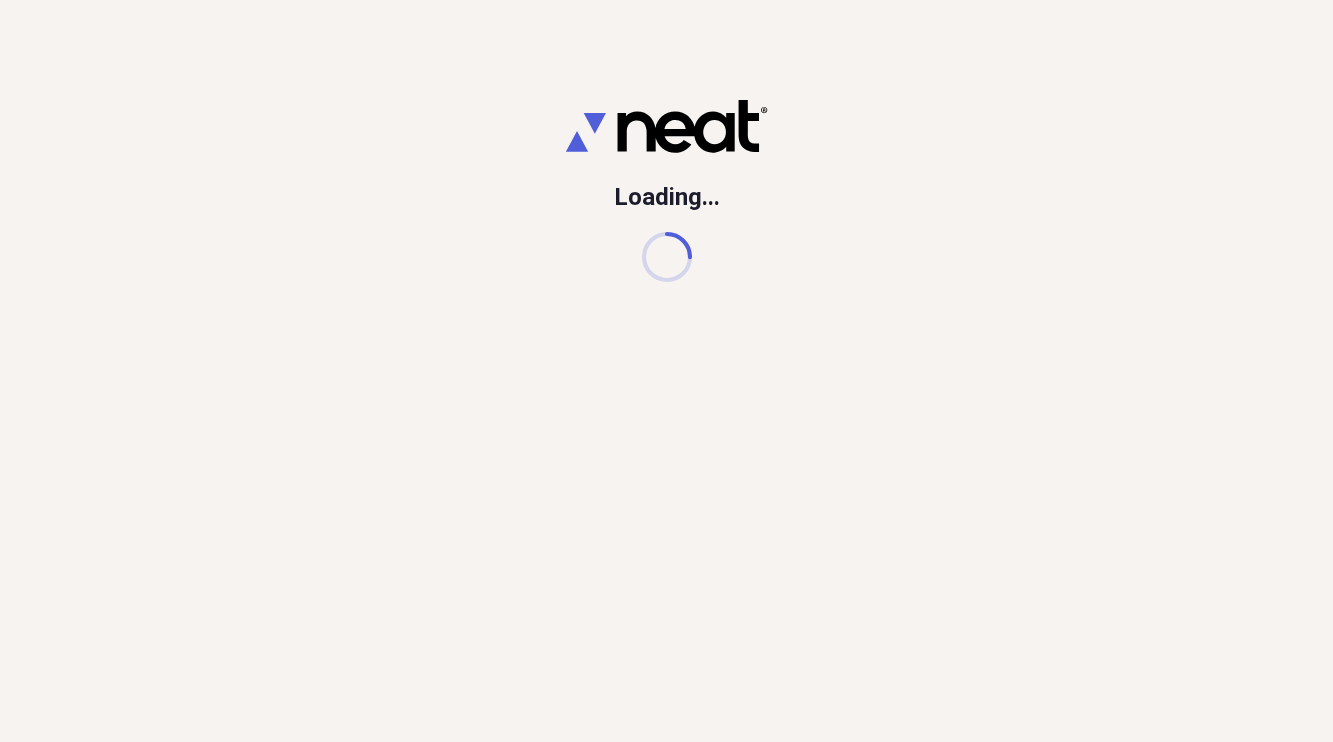 scroll, scrollTop: 0, scrollLeft: 0, axis: both 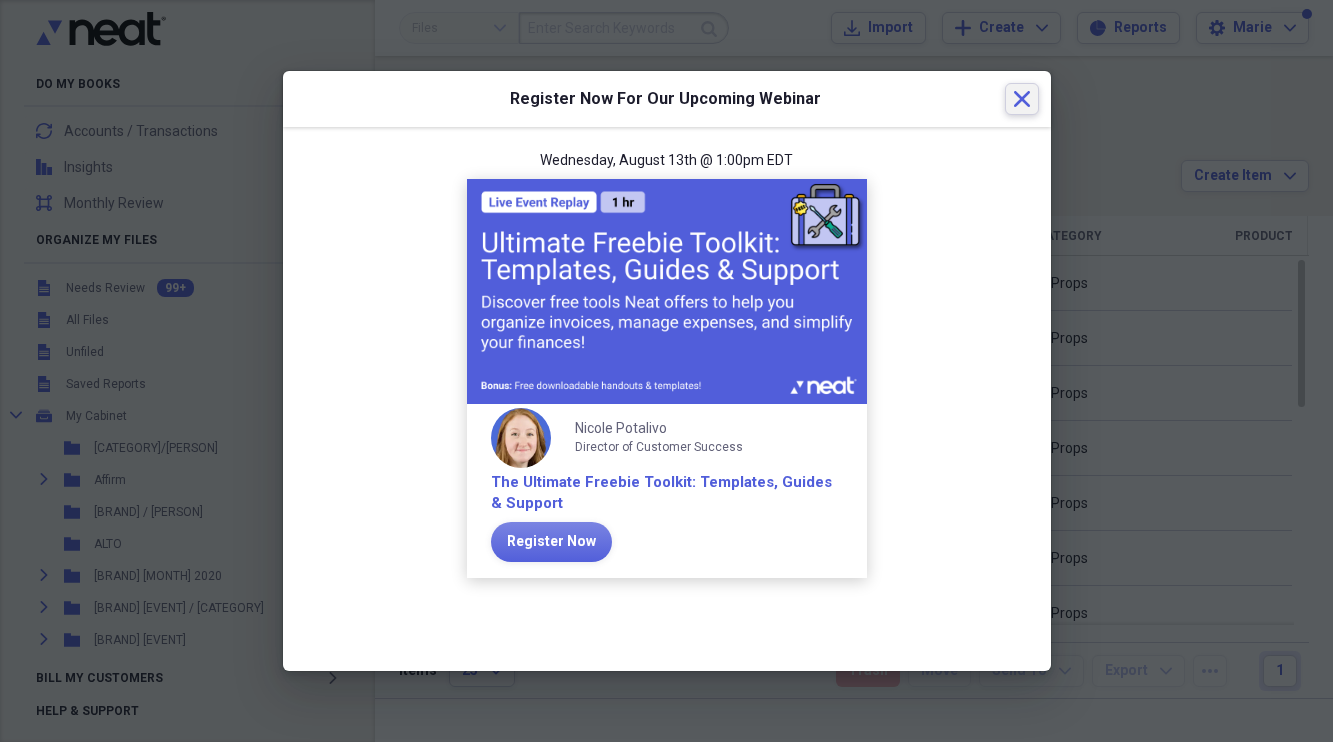 click on "Close" at bounding box center (1022, 99) 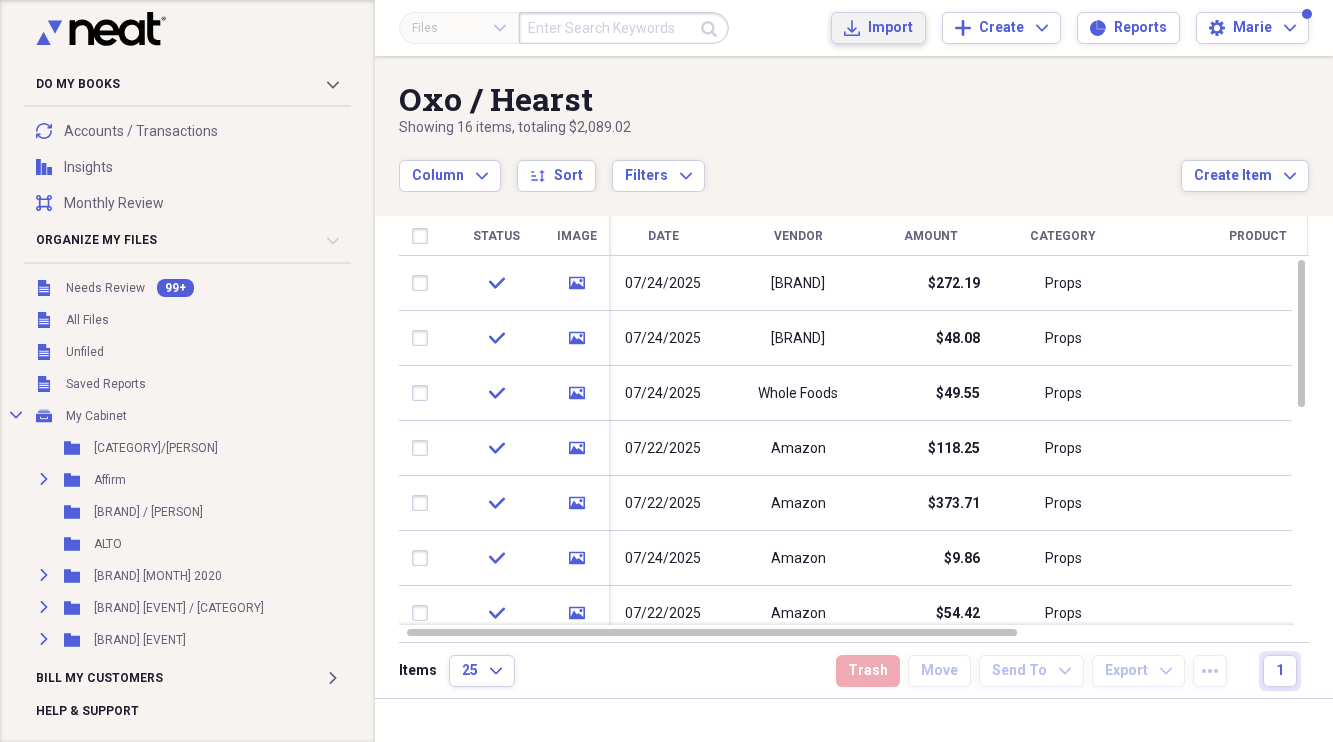 click on "Import" at bounding box center (890, 28) 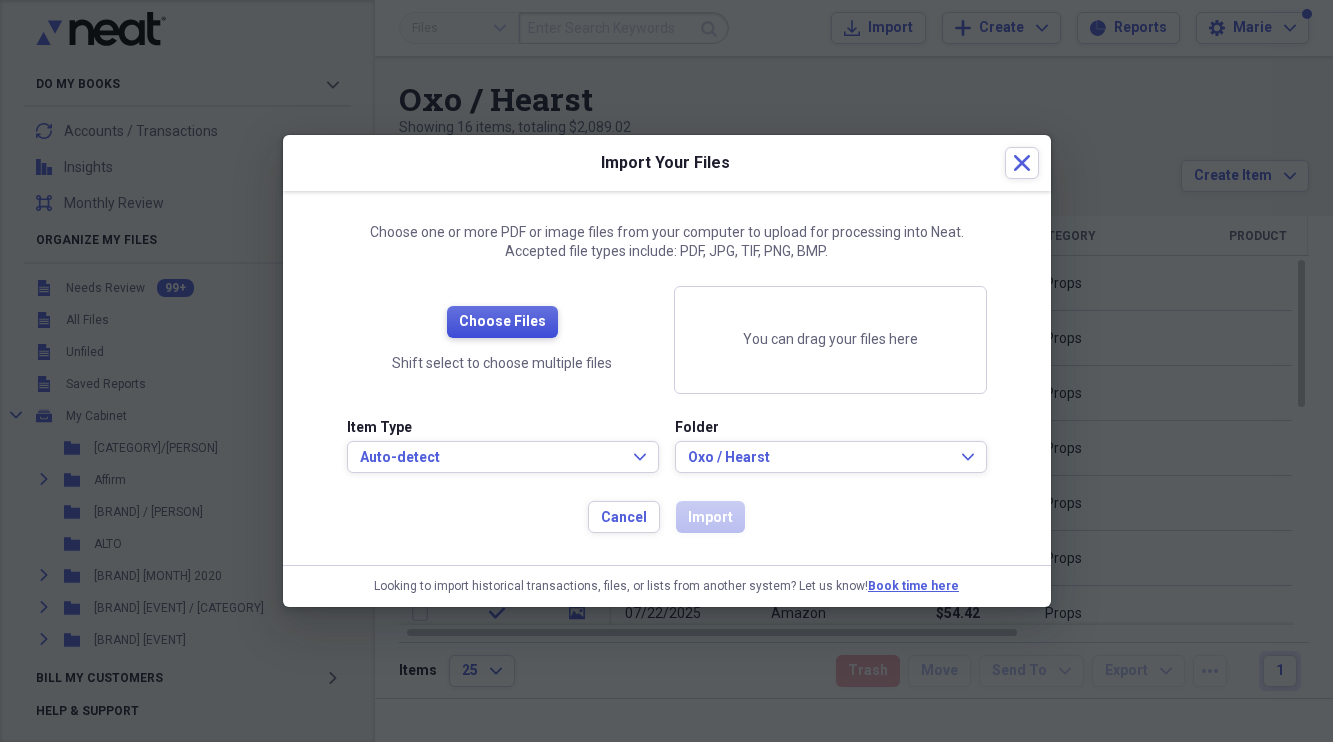 click on "Choose Files" at bounding box center [502, 322] 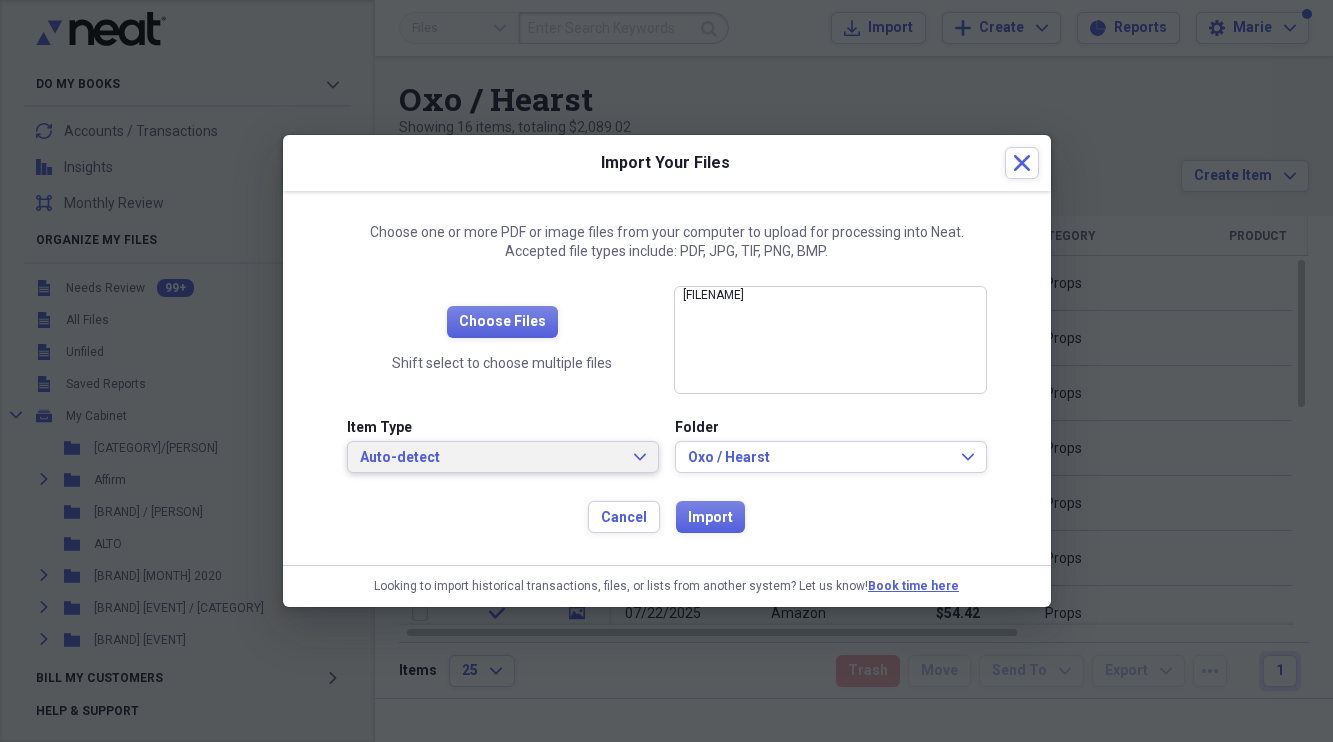 click on "Expand" 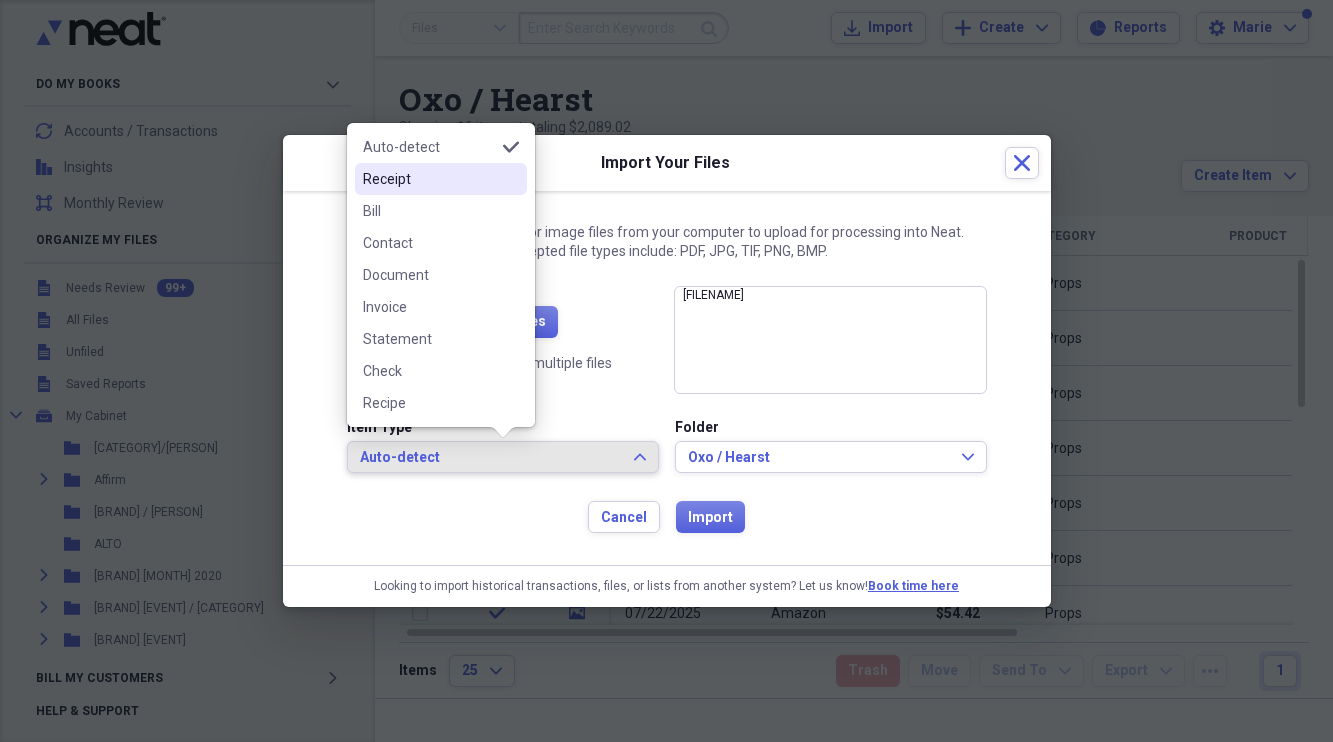 click on "Receipt" at bounding box center [429, 179] 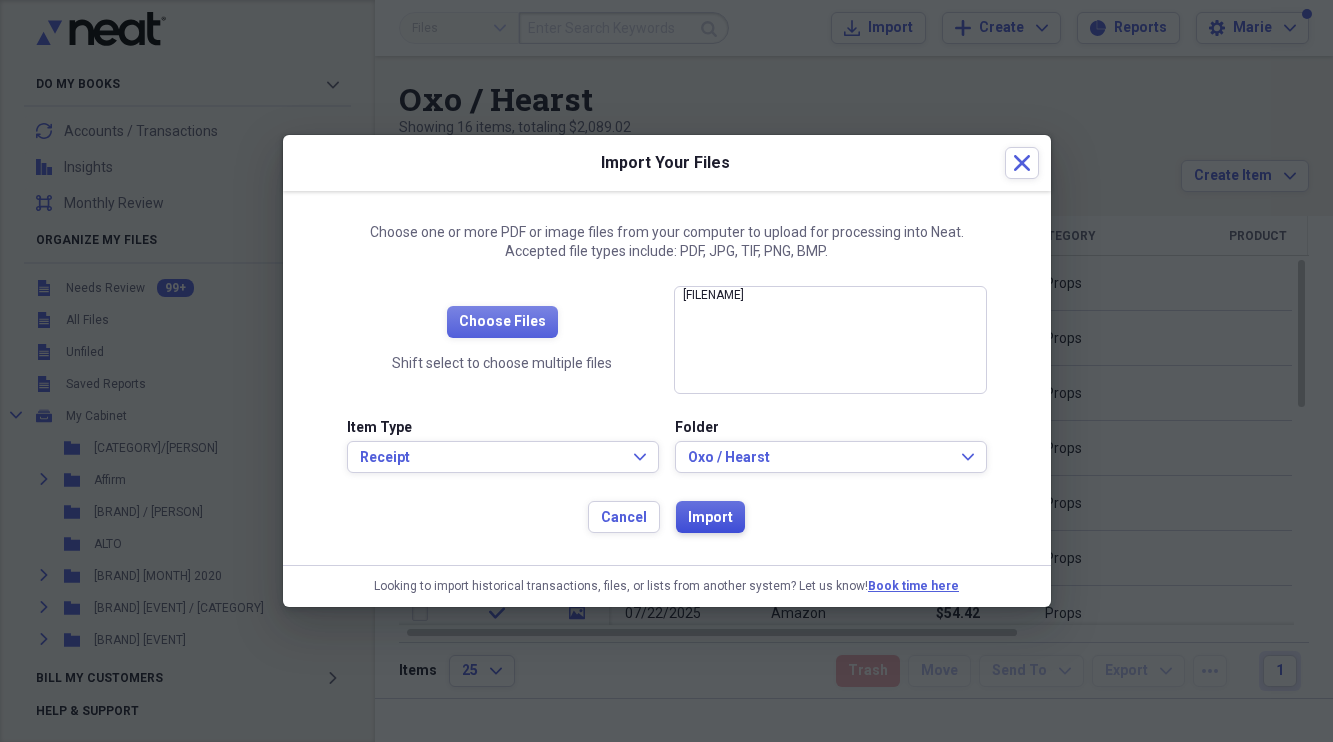 click on "Import" at bounding box center [710, 518] 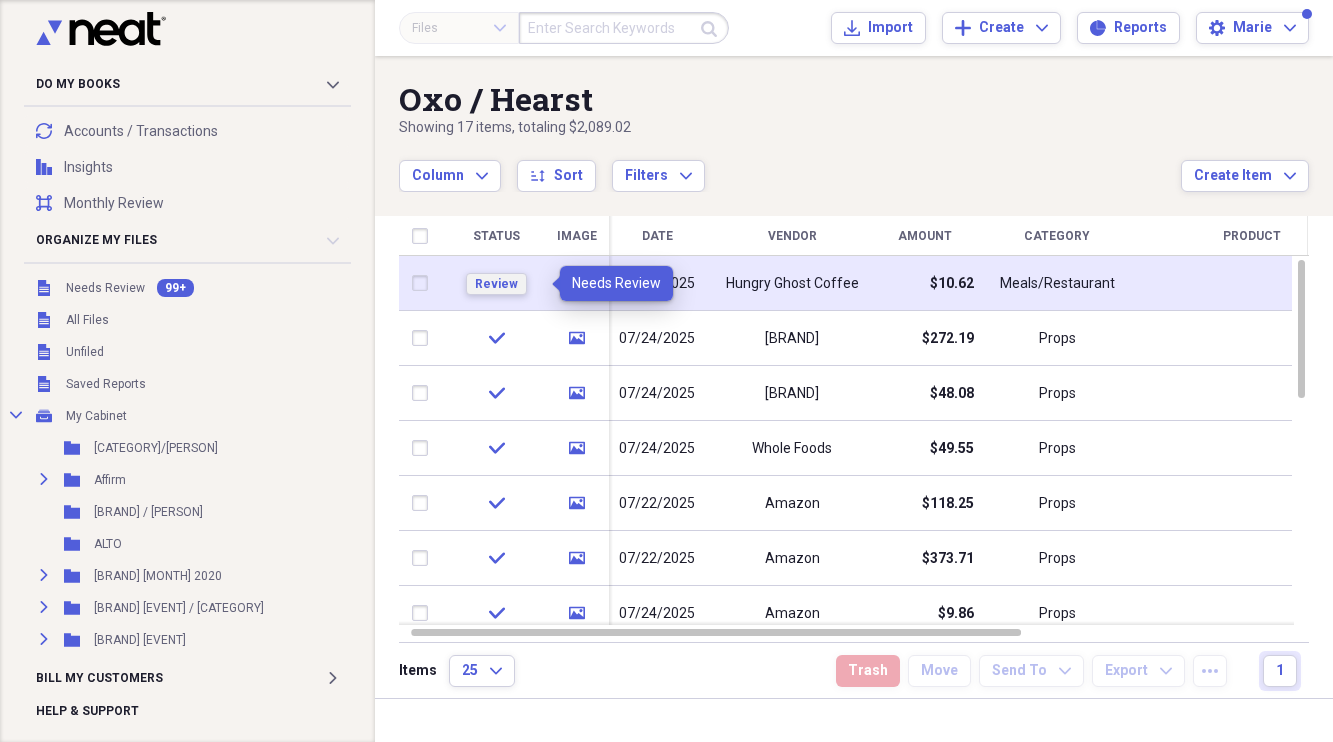 click on "Review" at bounding box center (496, 284) 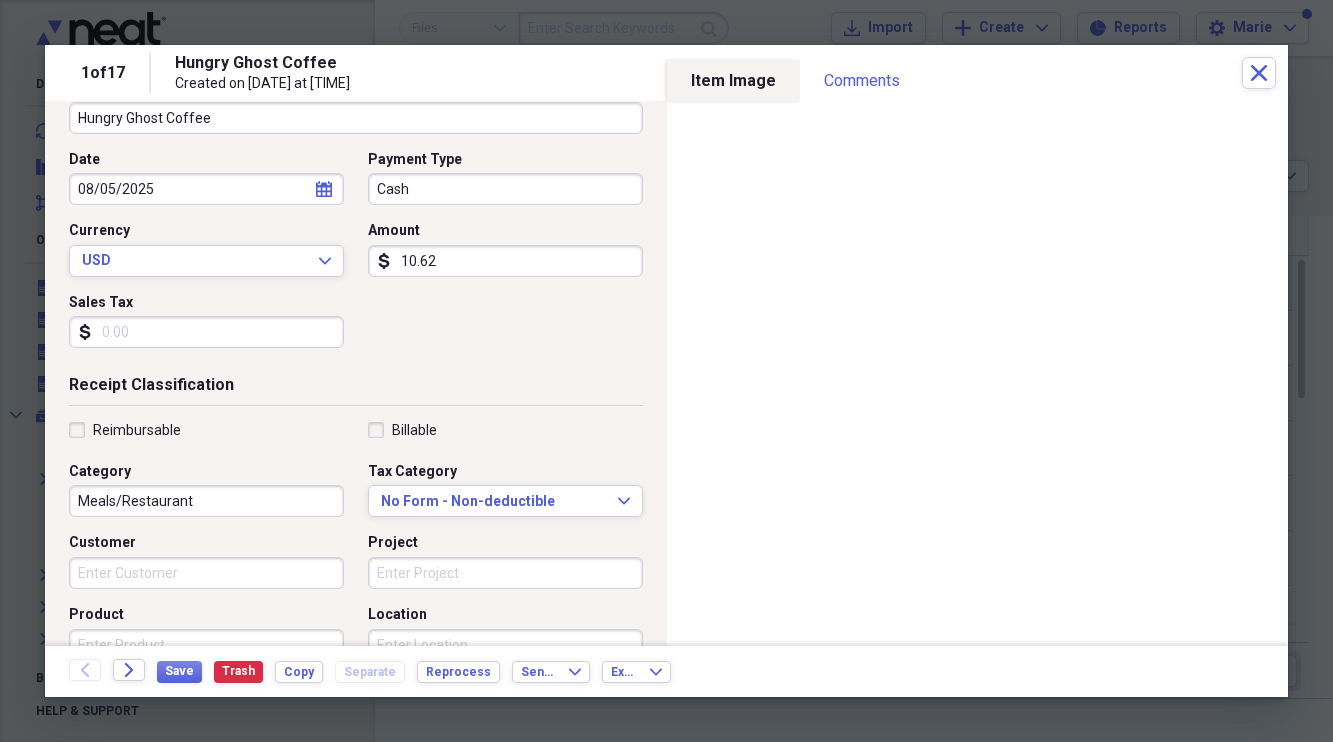 scroll, scrollTop: 189, scrollLeft: 0, axis: vertical 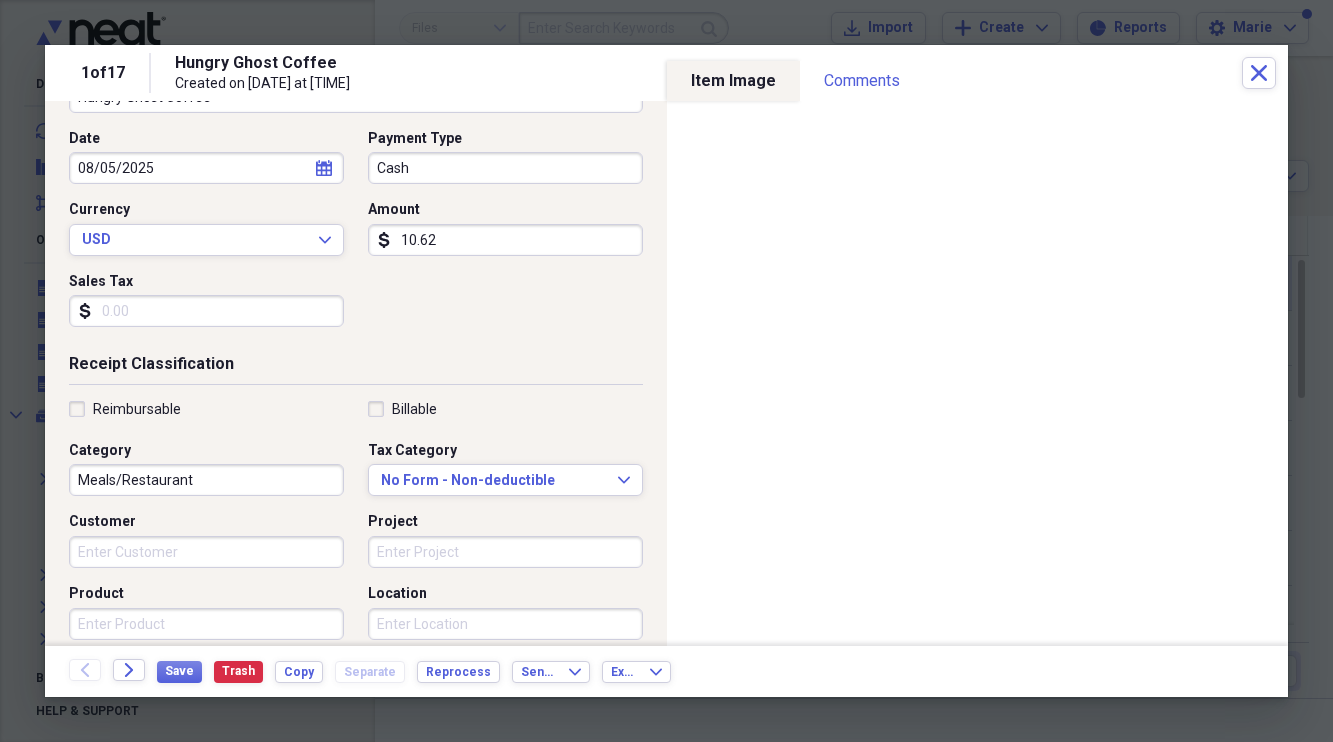 click on "Meals/Restaurant" at bounding box center [206, 480] 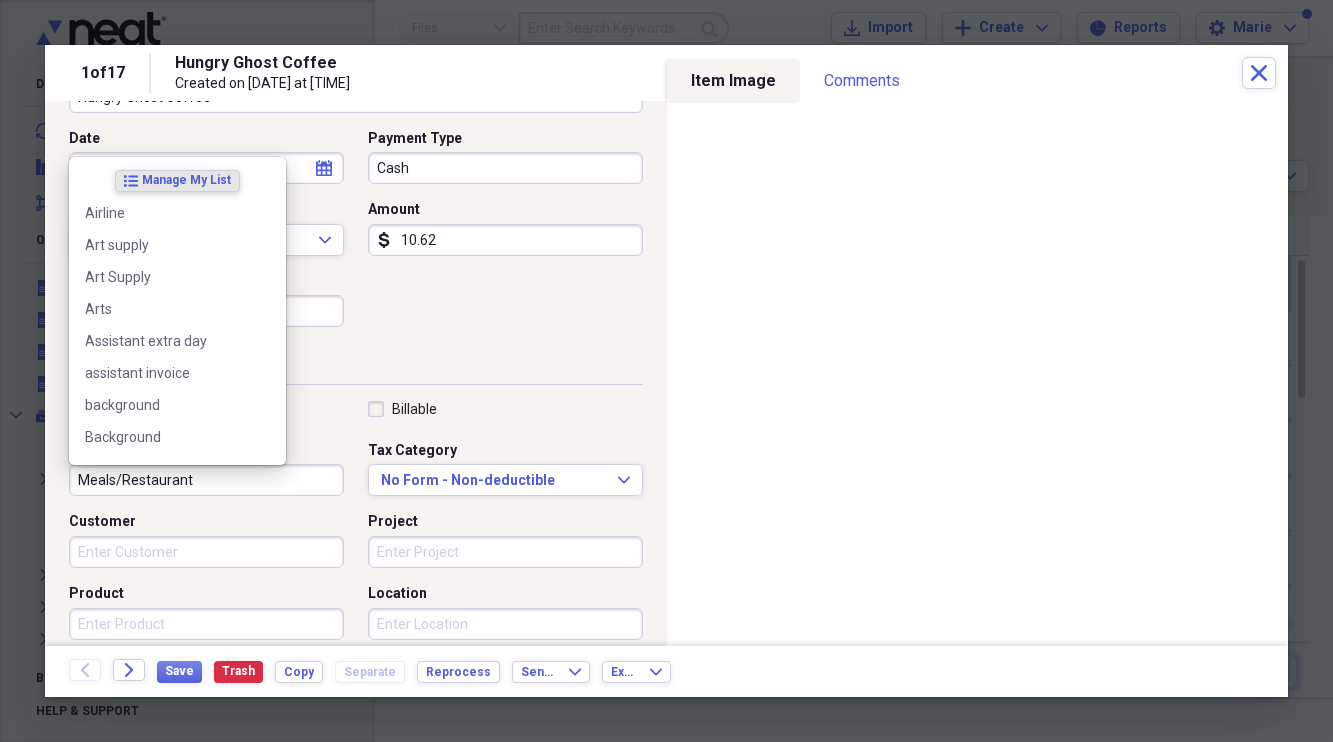 scroll, scrollTop: 190, scrollLeft: 0, axis: vertical 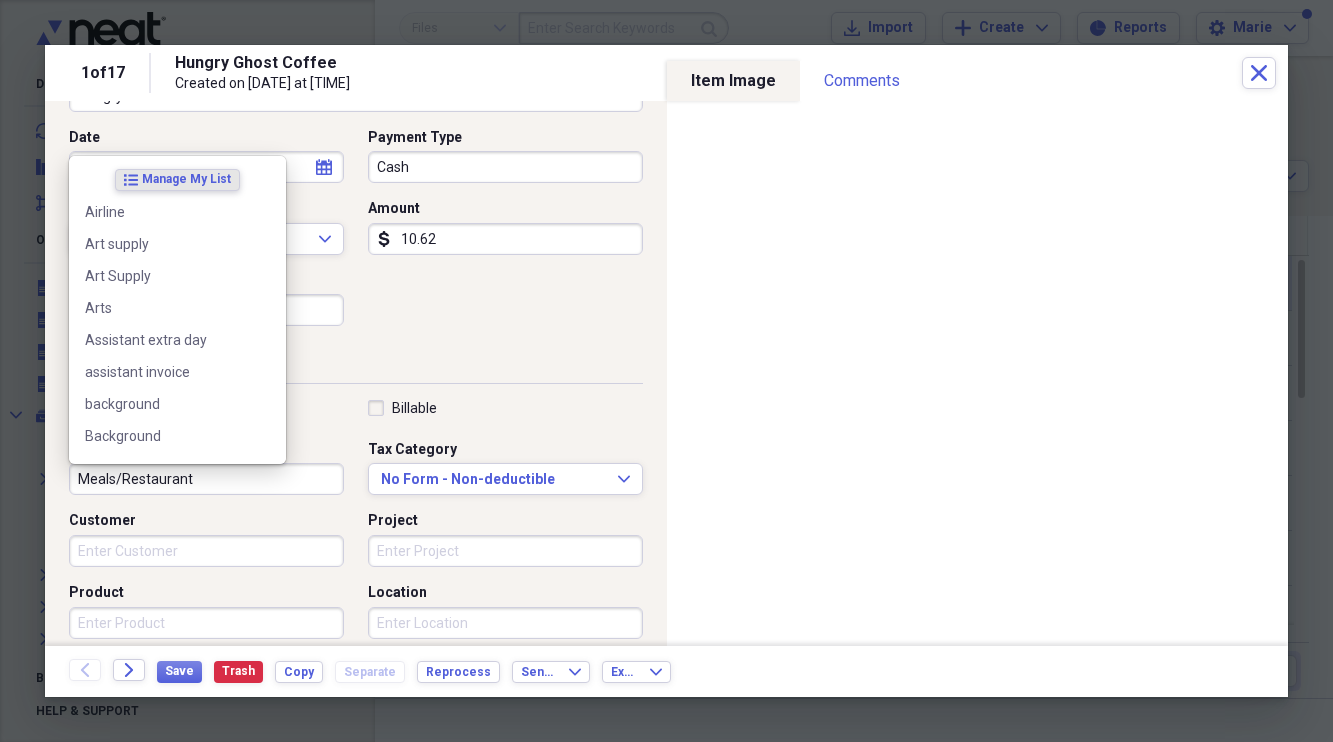 type on "P" 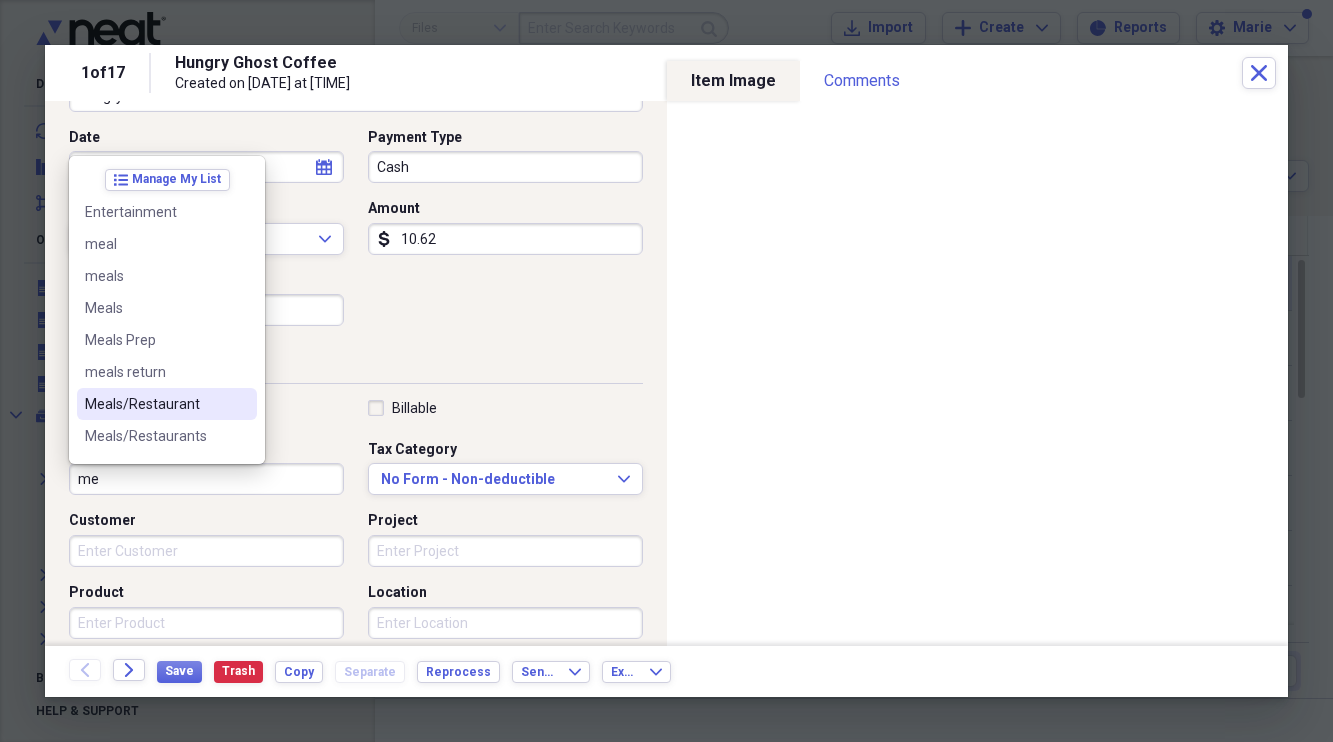 click on "Meals/Restaurant" at bounding box center (155, 404) 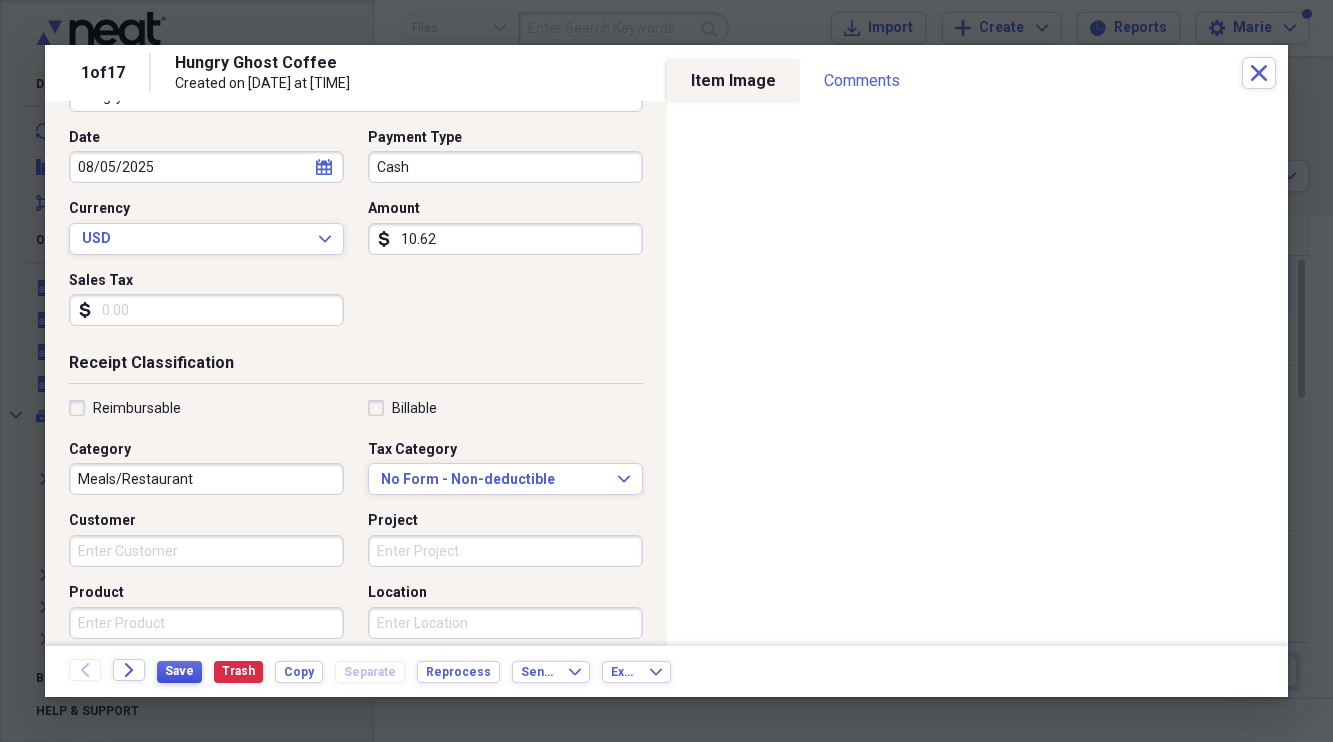 click on "Save" at bounding box center [179, 671] 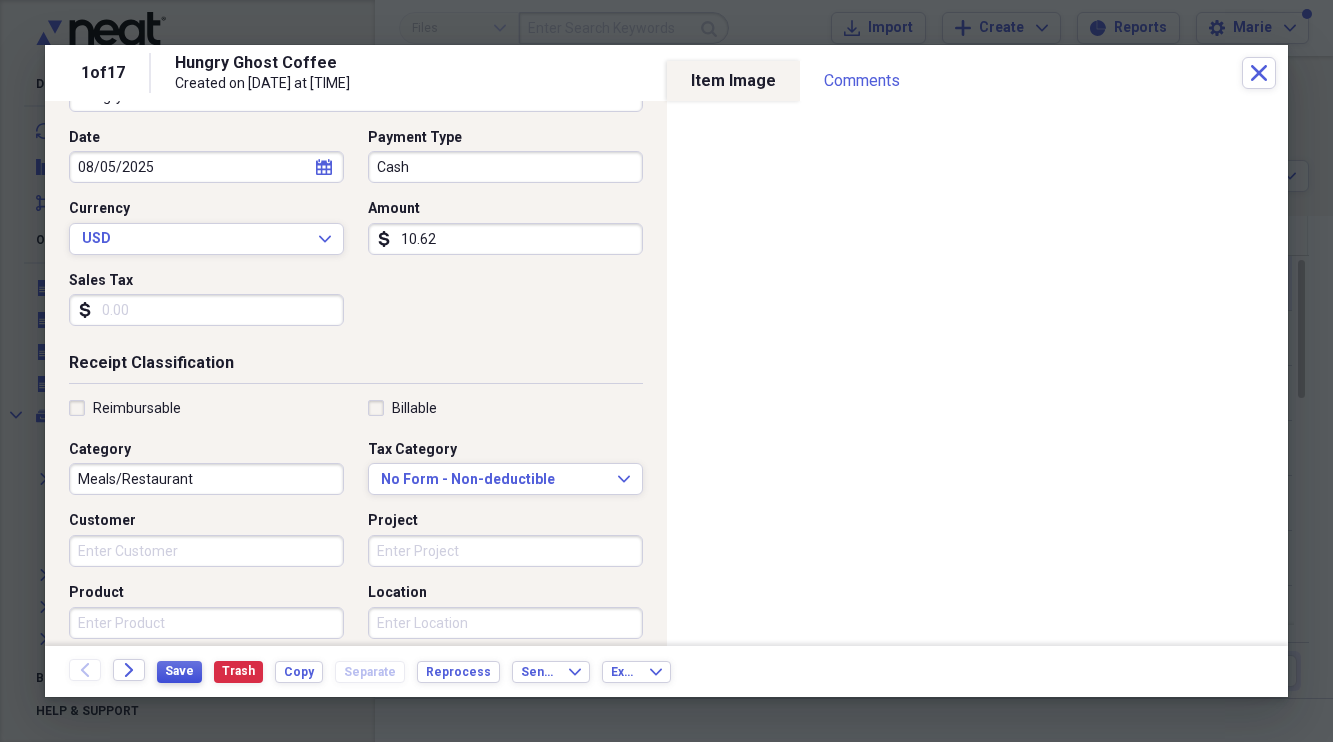 click on "Save" at bounding box center (179, 671) 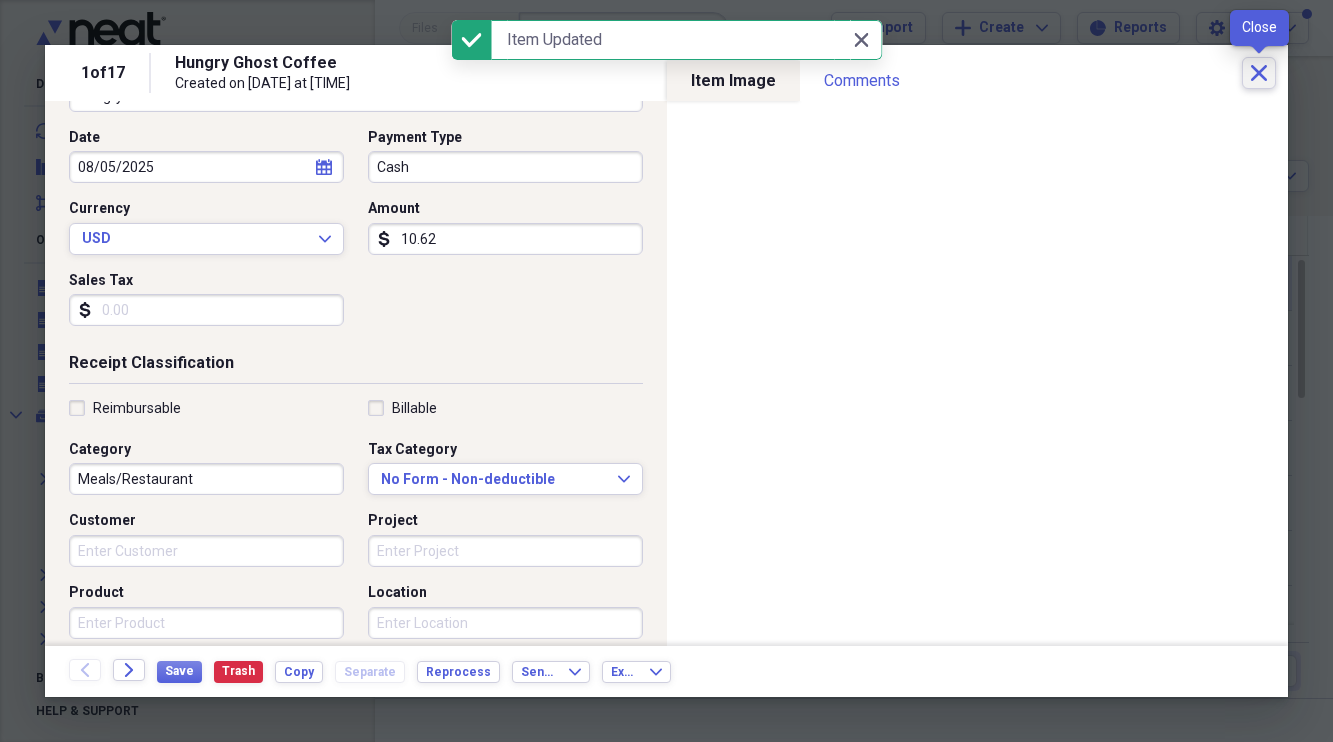 click on "Close" 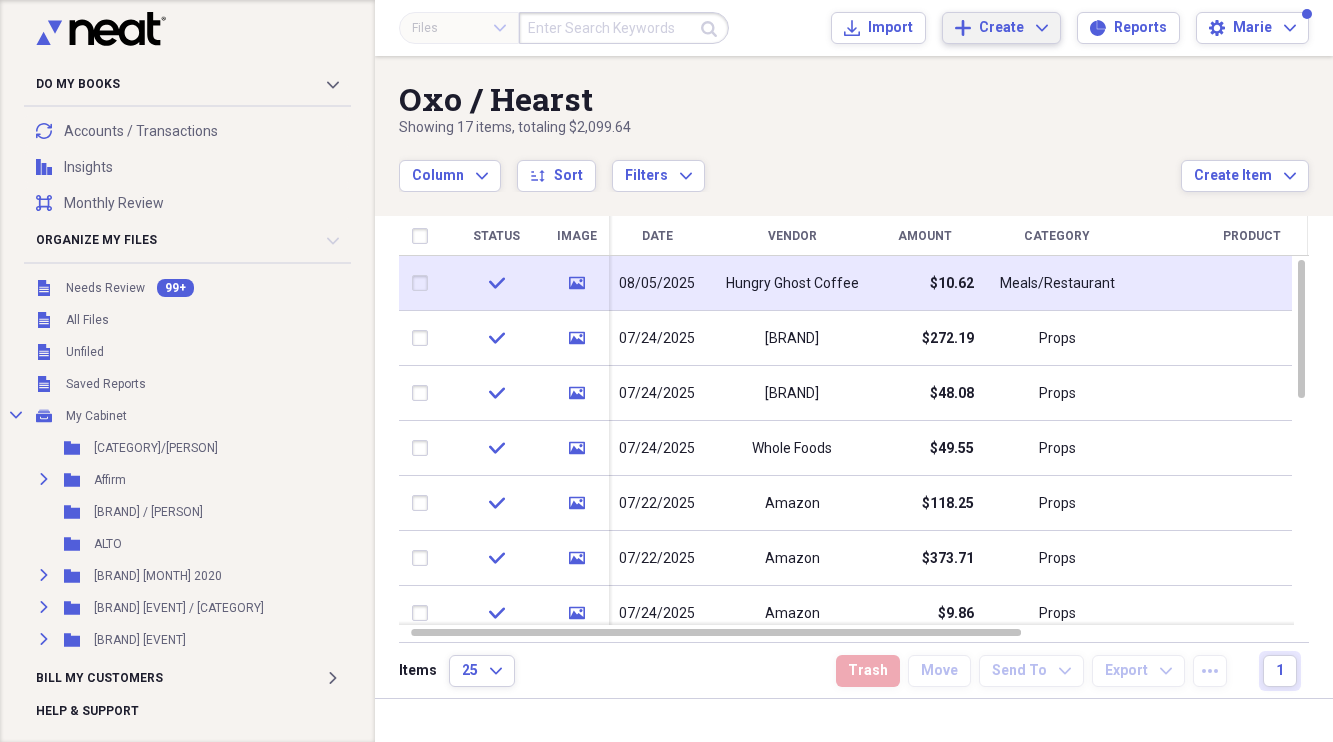 click on "Create" at bounding box center [1001, 28] 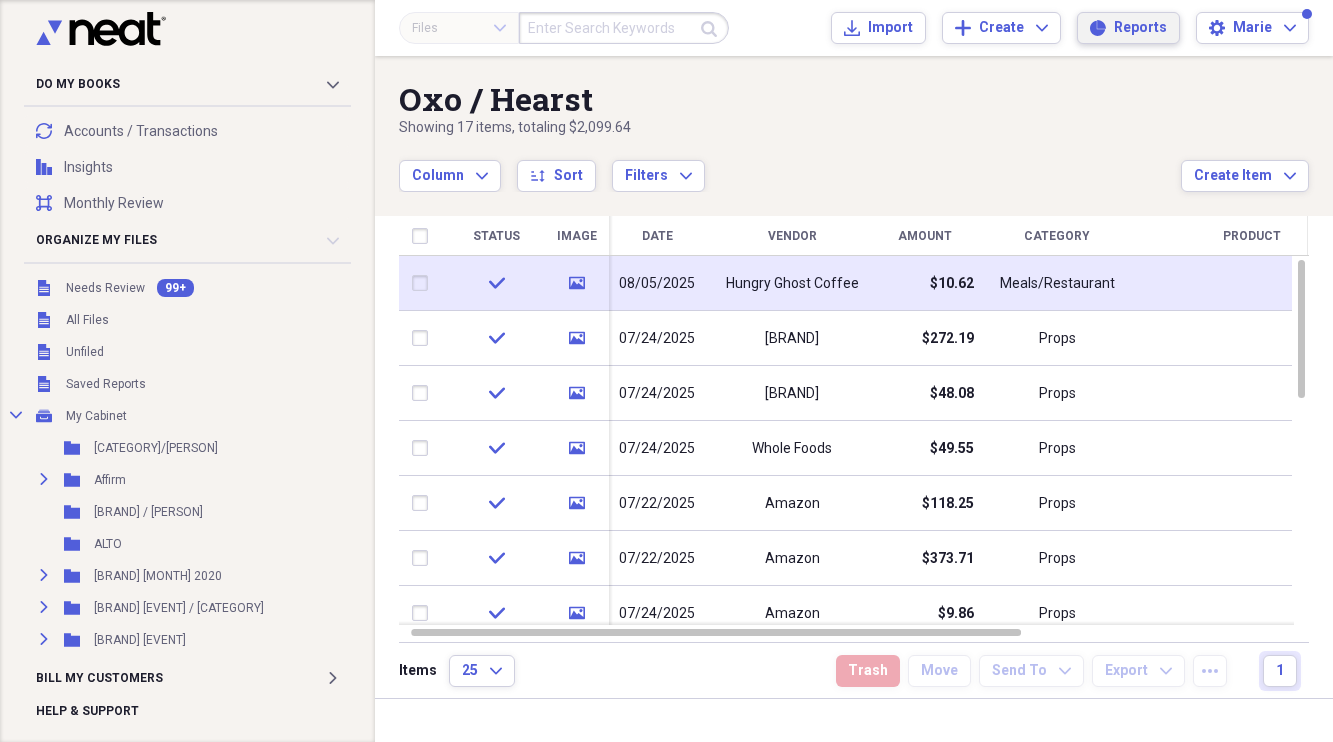 click on "Reports" at bounding box center (1140, 28) 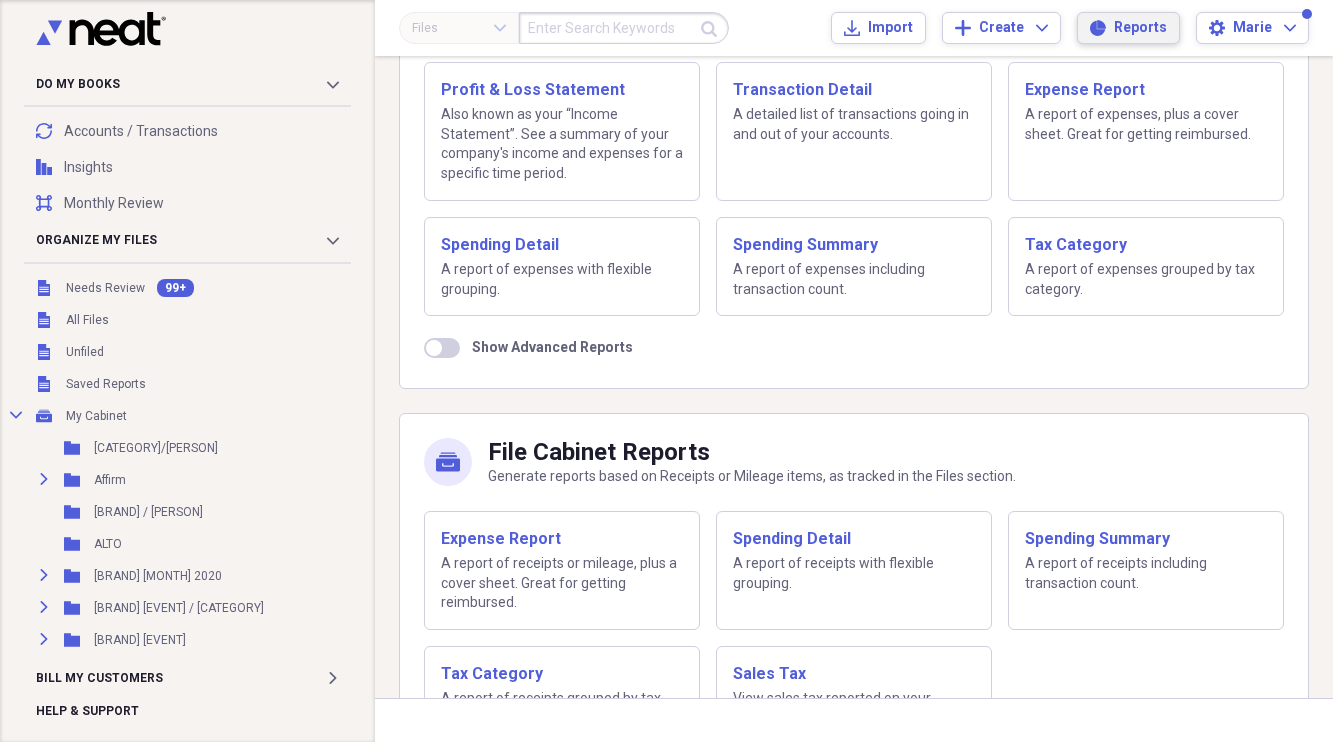 scroll, scrollTop: 270, scrollLeft: 0, axis: vertical 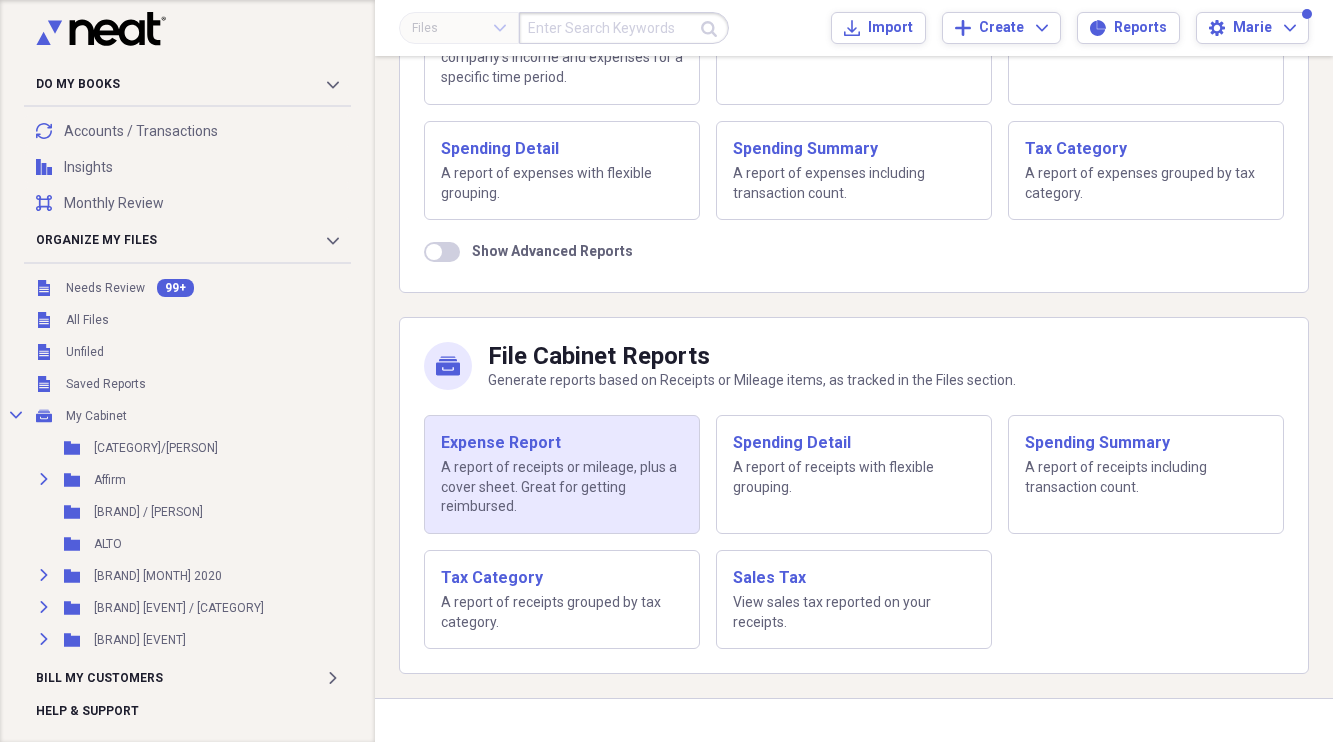 click on "Expense Report" at bounding box center (562, 443) 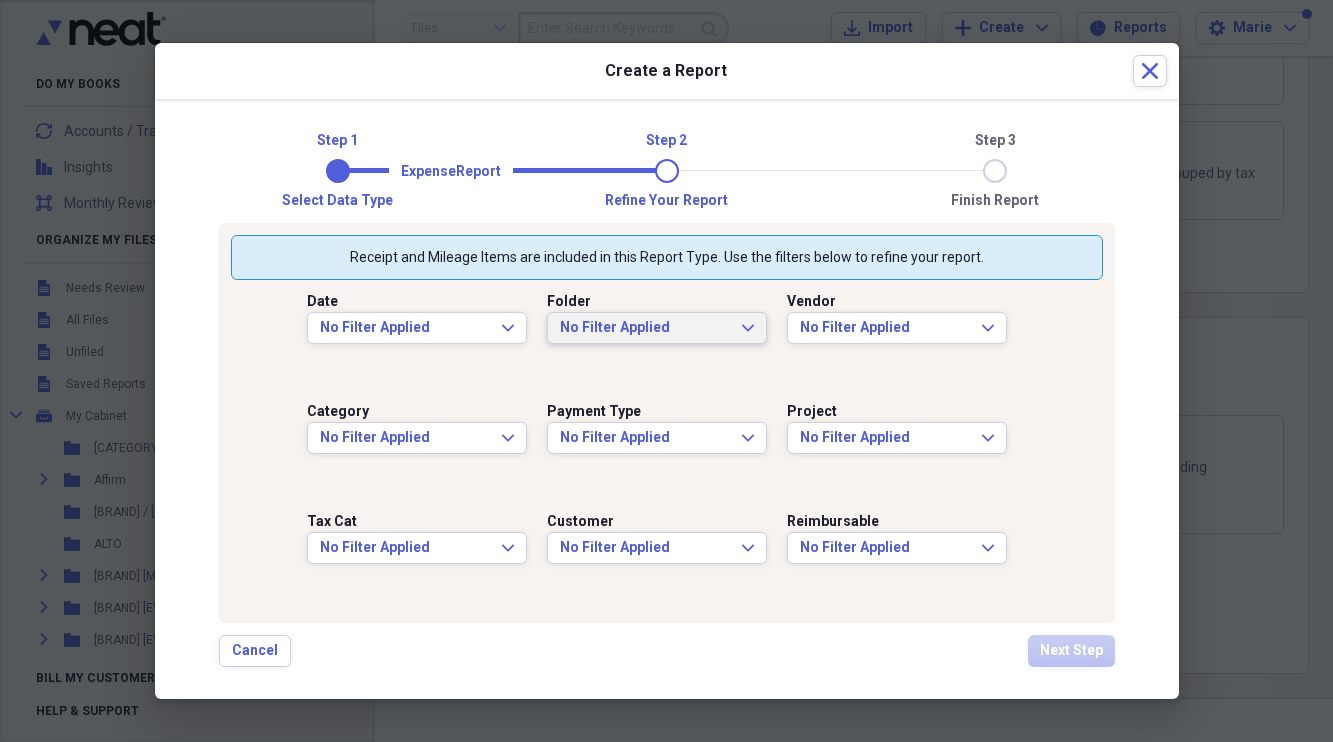 click on "No Filter Applied Expand" at bounding box center (657, 328) 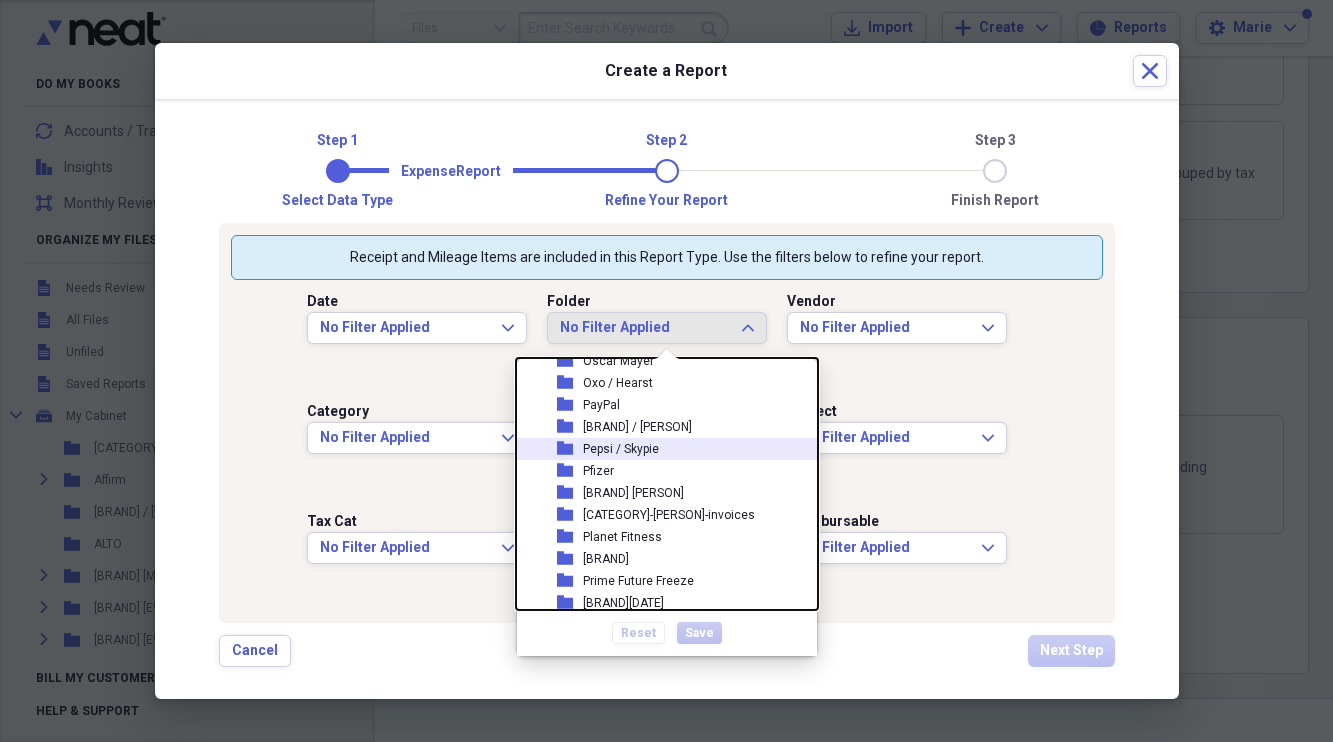 scroll, scrollTop: 1811, scrollLeft: 0, axis: vertical 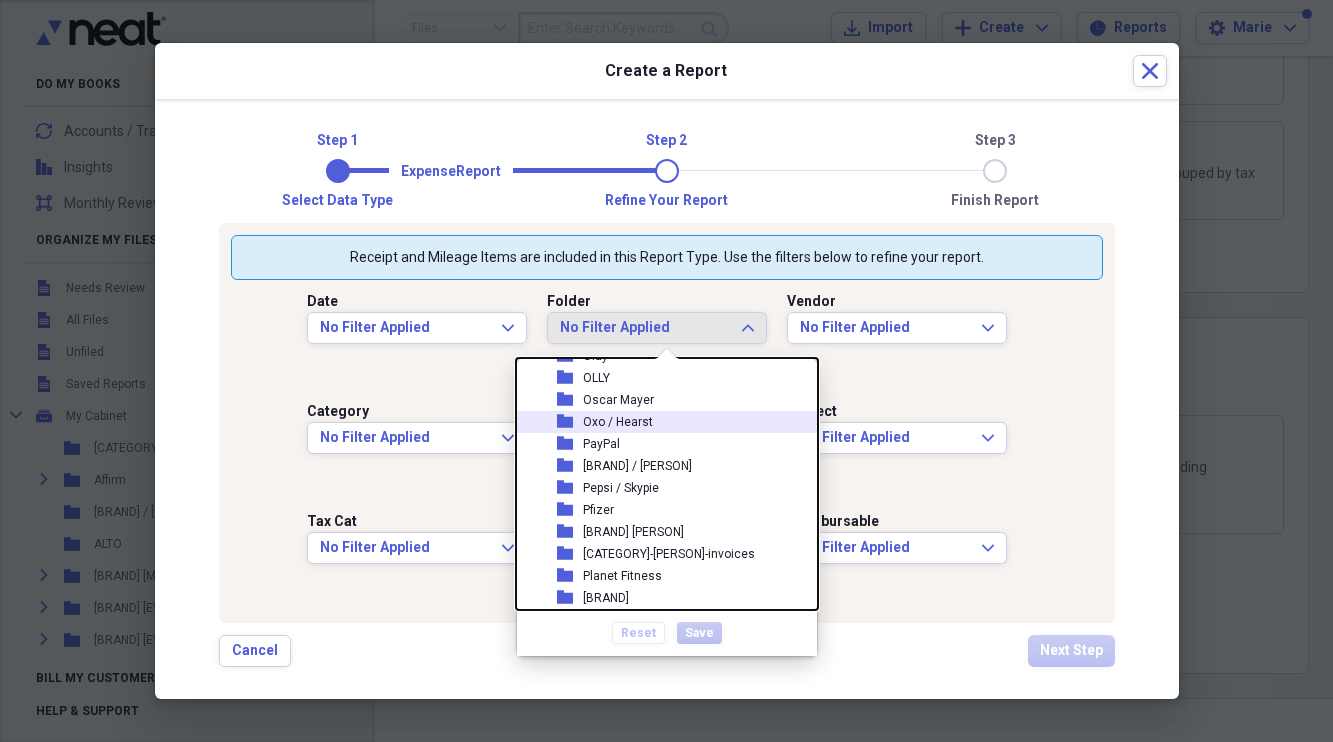 click on "Oxo / Hearst" at bounding box center [618, 422] 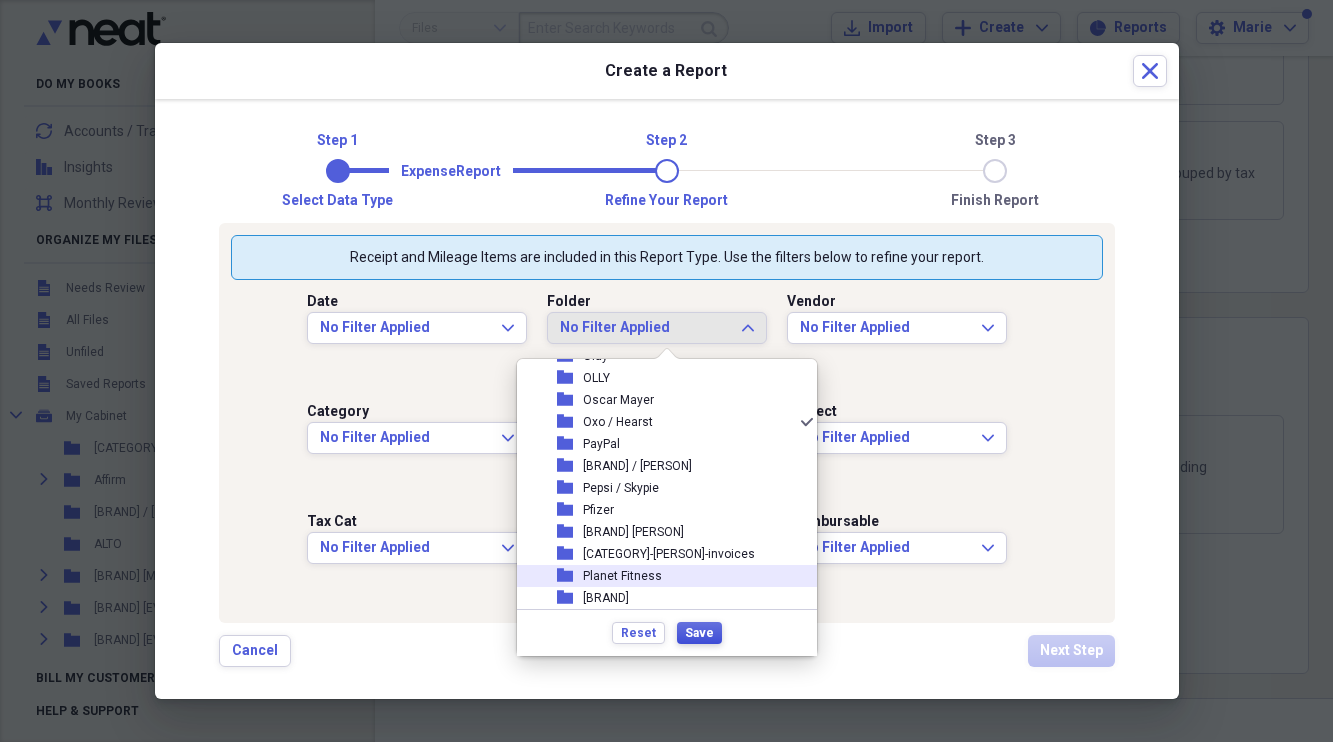 click on "Save" at bounding box center [699, 633] 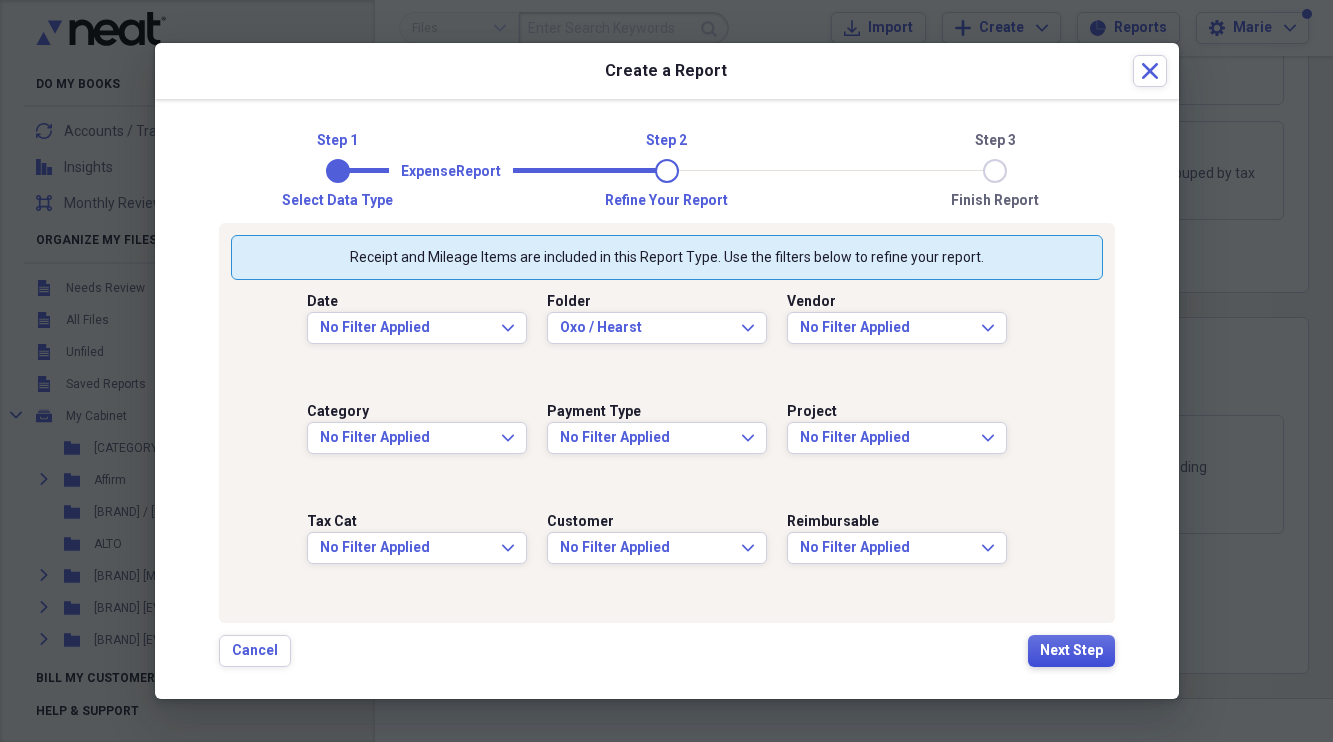 click on "Next Step" at bounding box center (1071, 651) 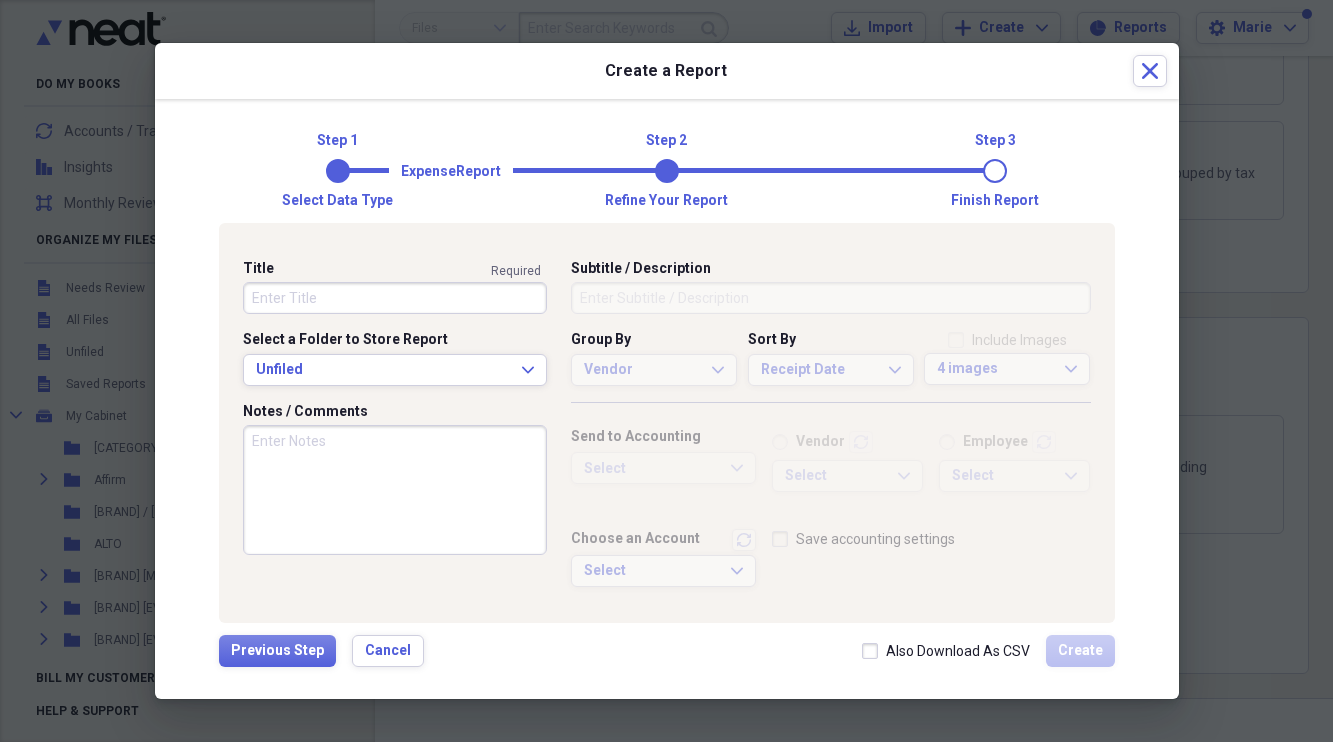 click on "Title" at bounding box center (395, 298) 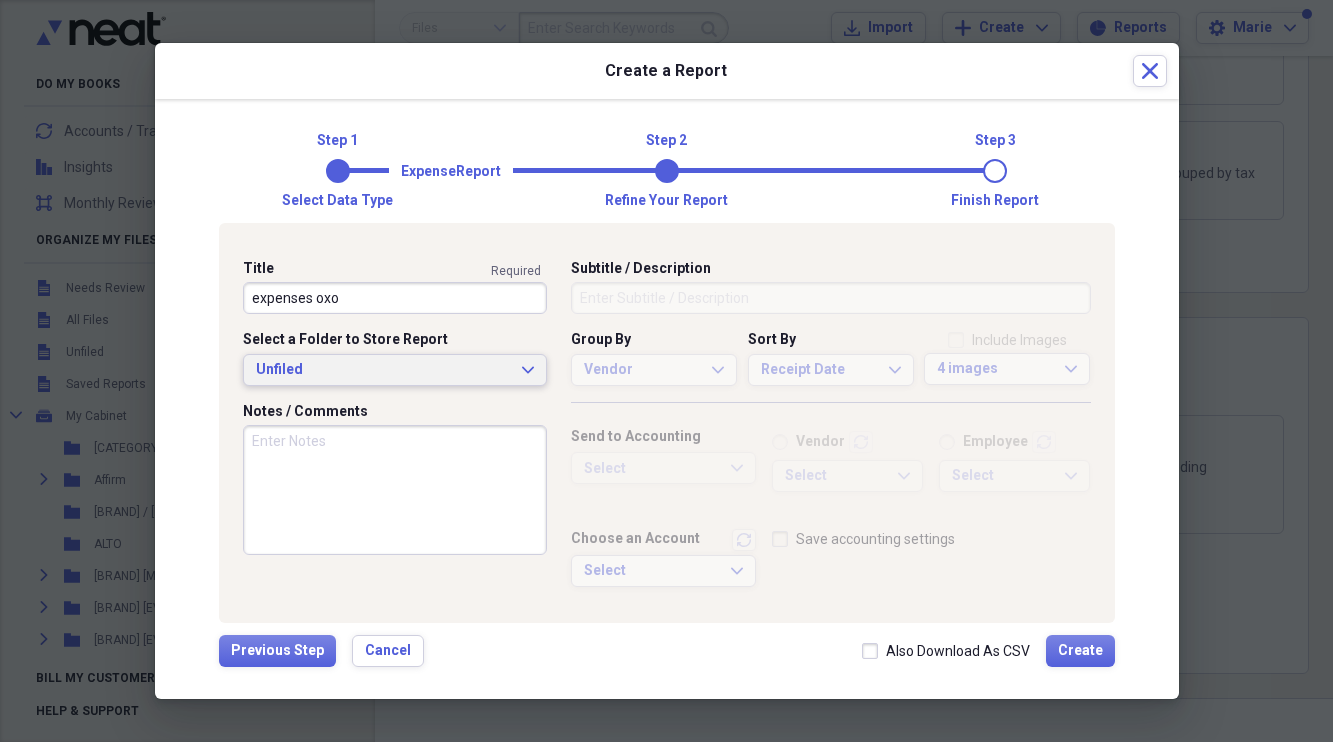 type on "expenses oxo" 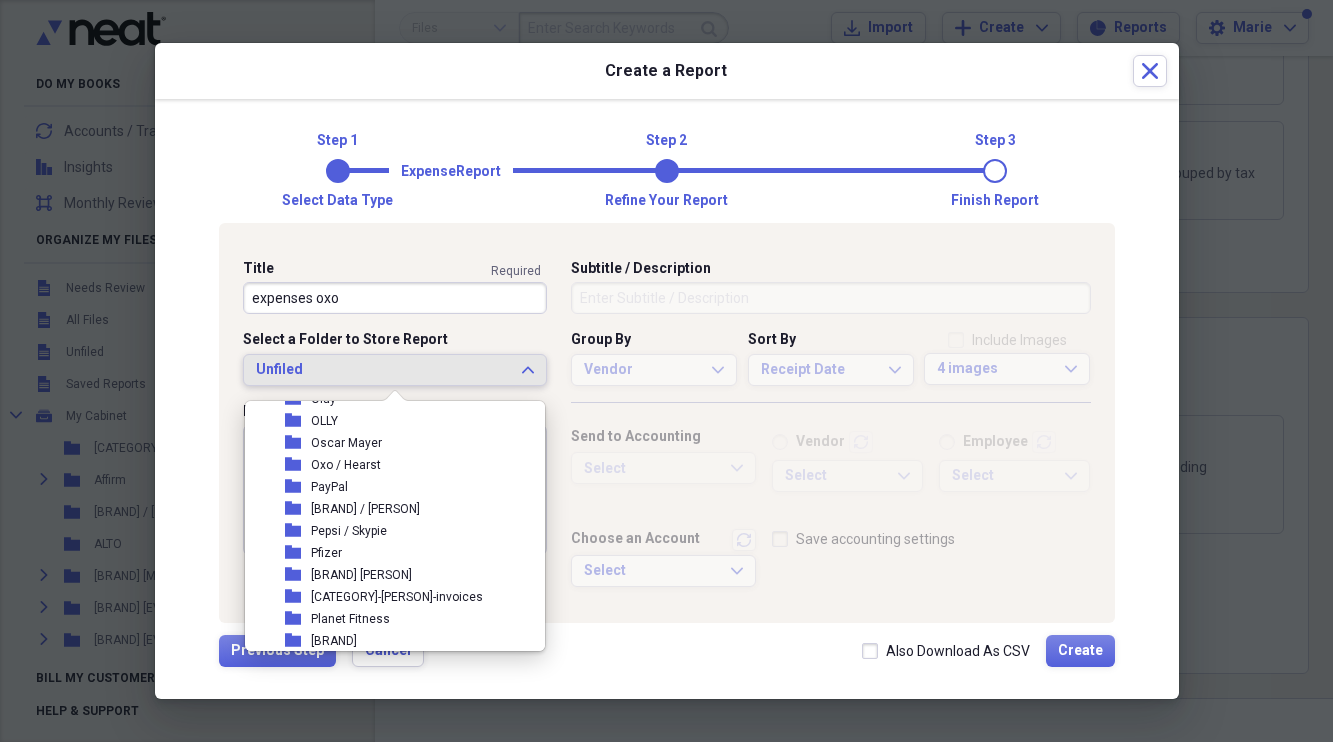 scroll, scrollTop: 1812, scrollLeft: 0, axis: vertical 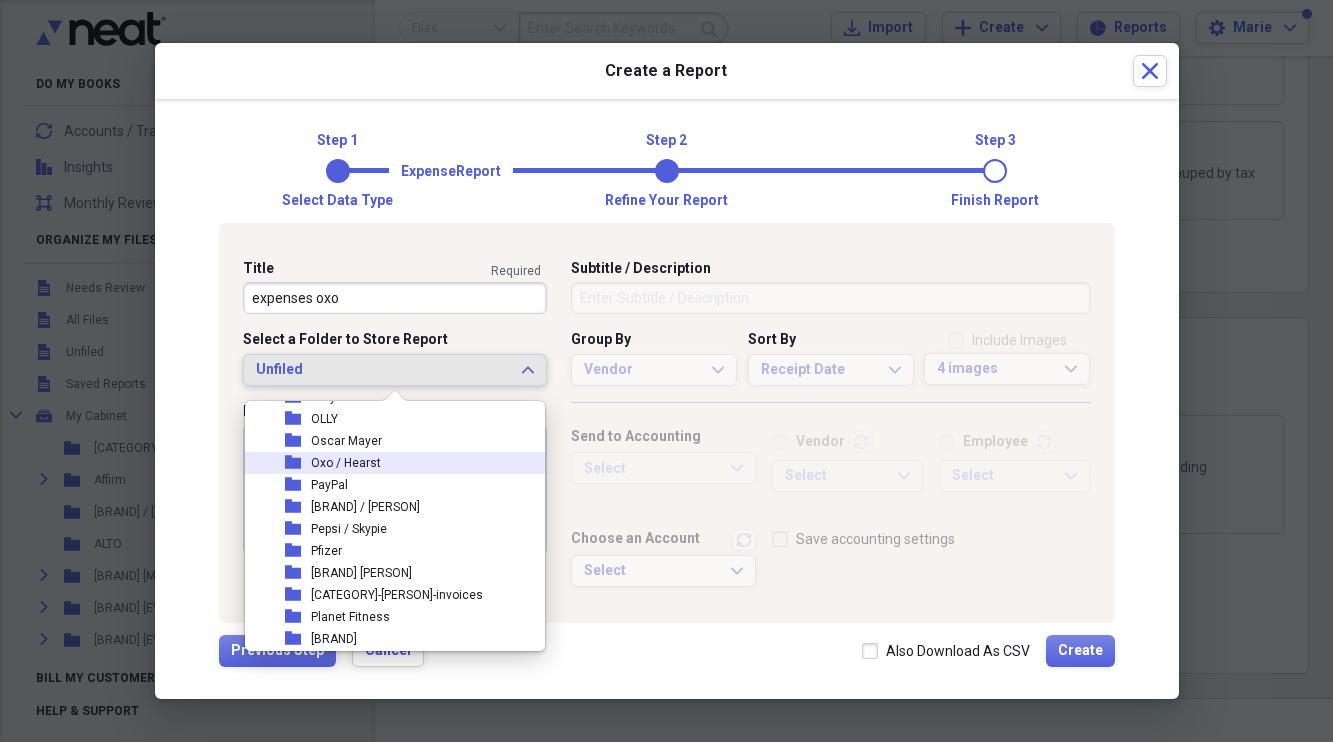 click on "folder Oxo / Hearst" at bounding box center (387, 463) 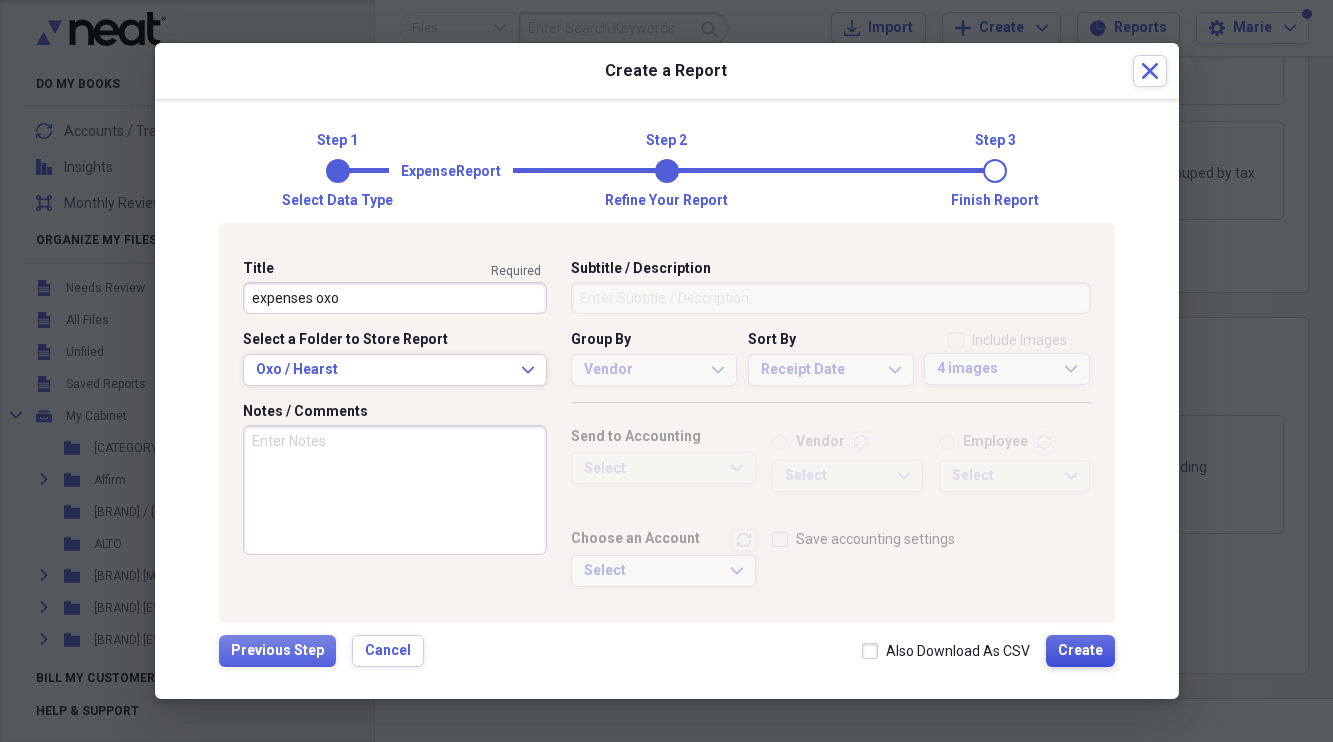 click on "Create" at bounding box center (1080, 651) 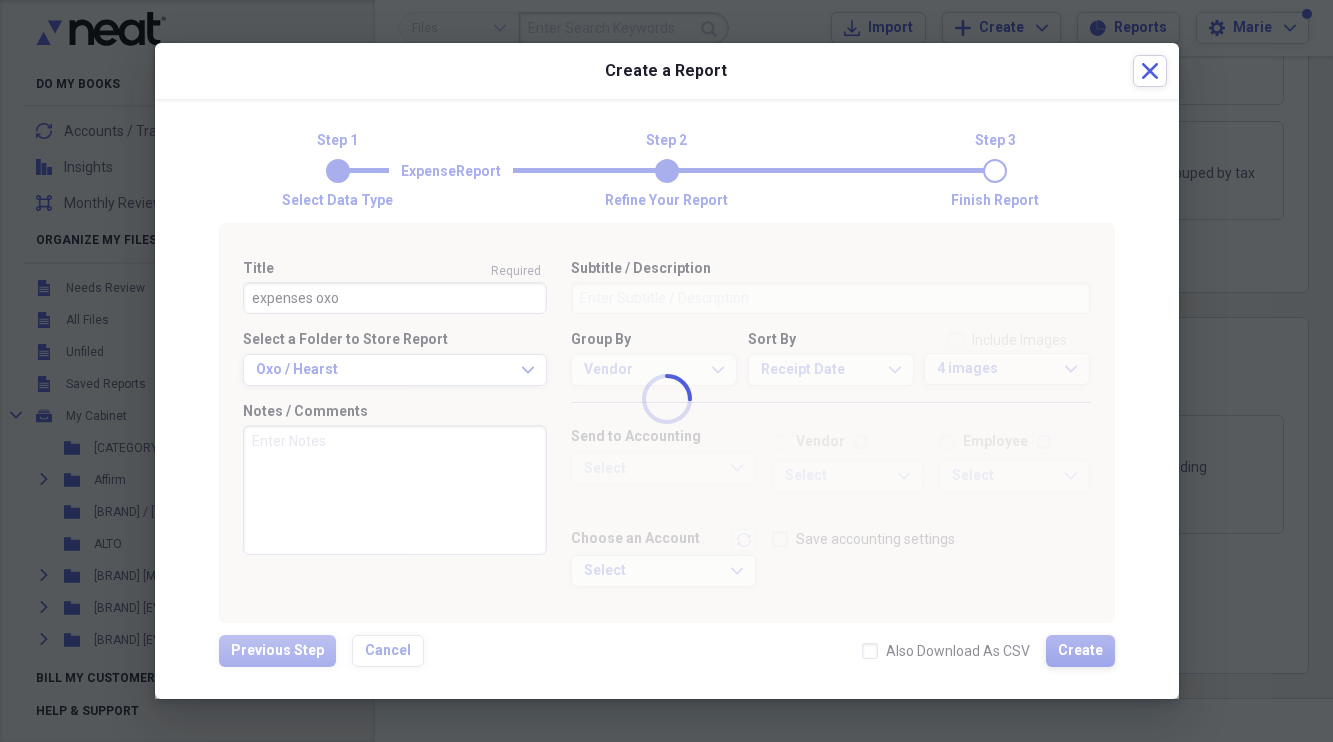 type 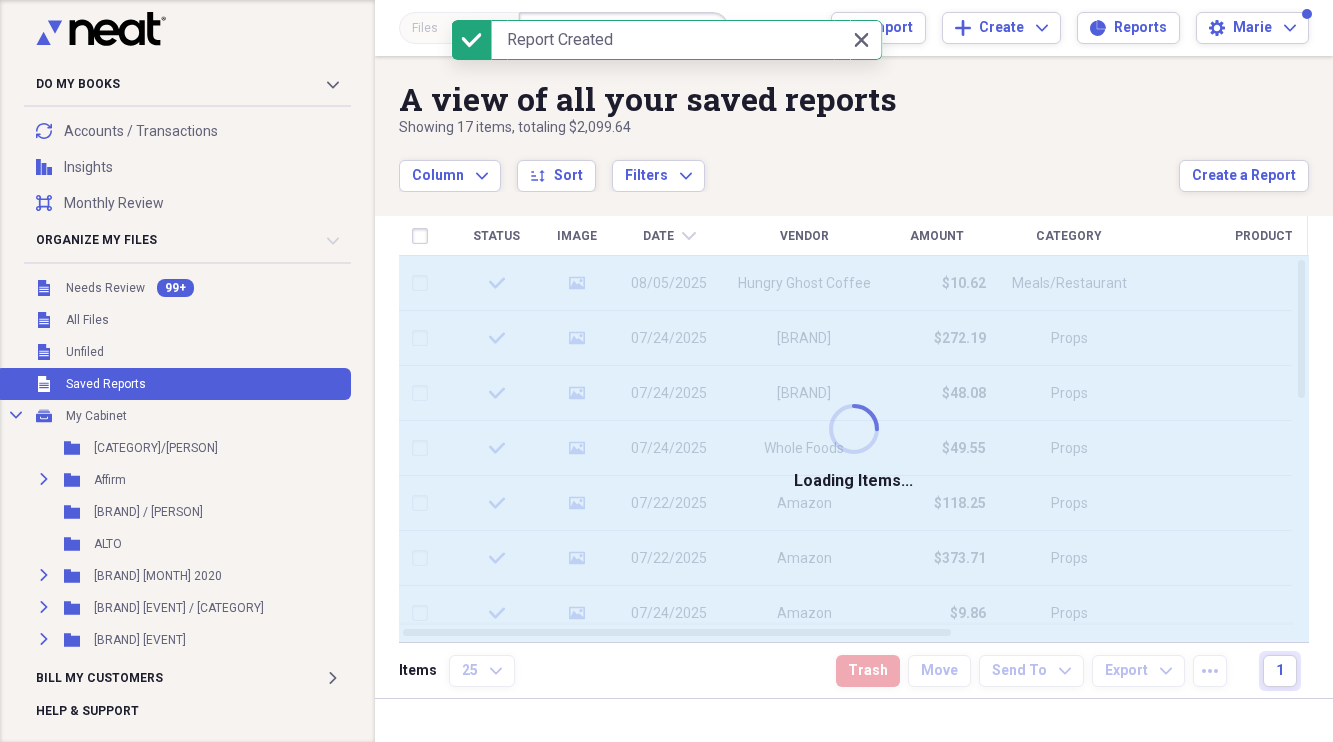 scroll, scrollTop: 0, scrollLeft: 0, axis: both 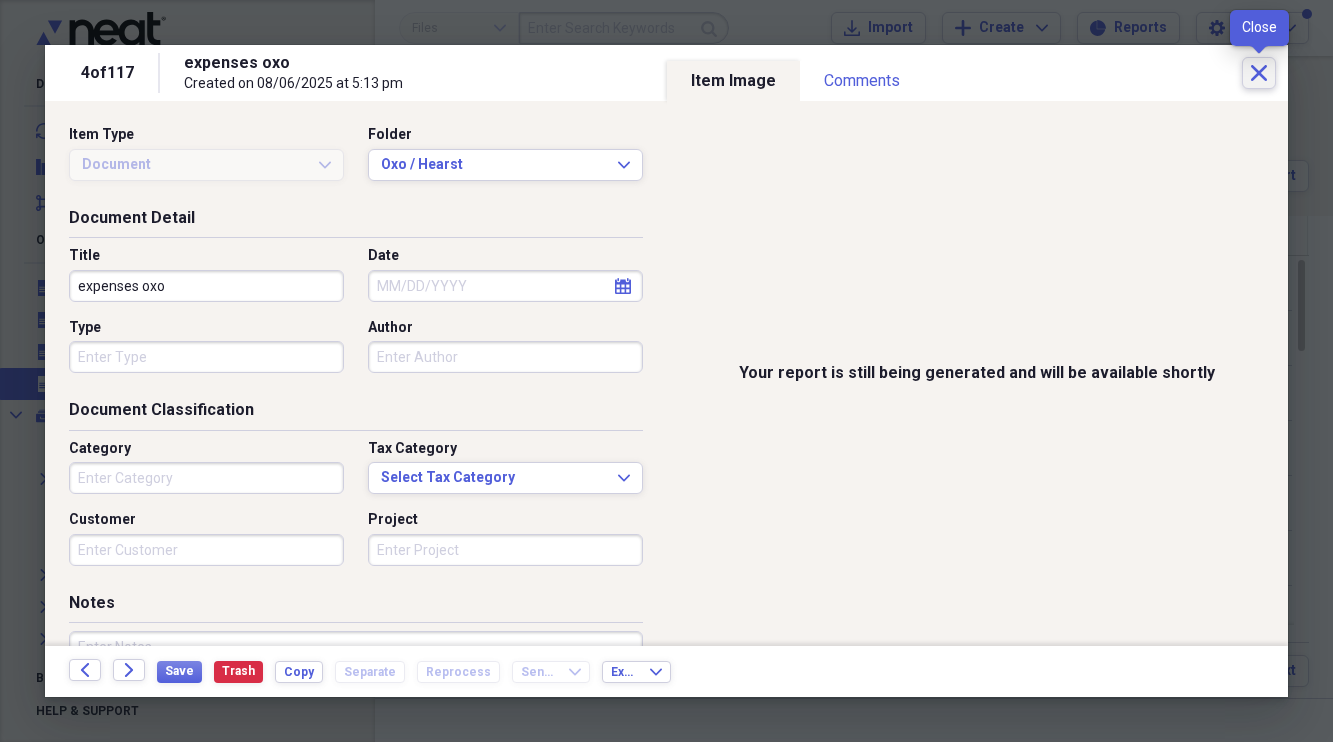 click on "Close" 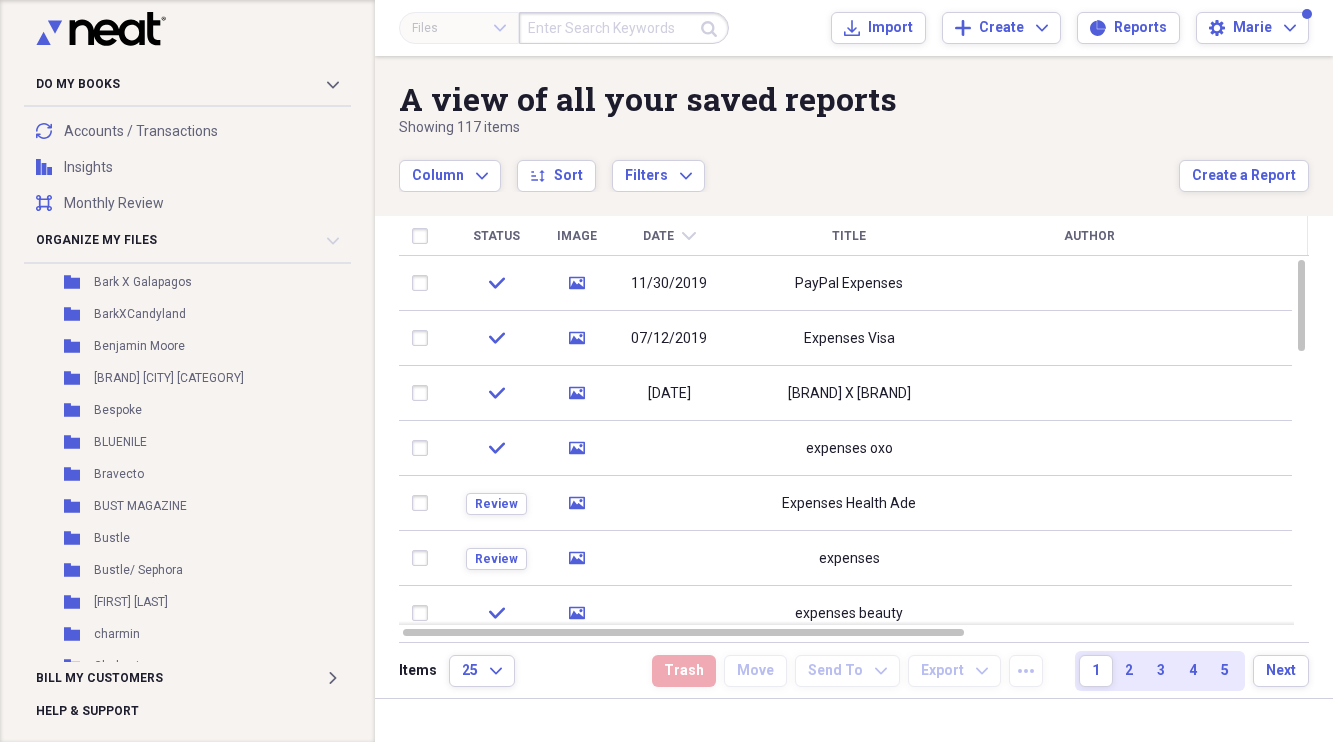 scroll, scrollTop: 907, scrollLeft: 0, axis: vertical 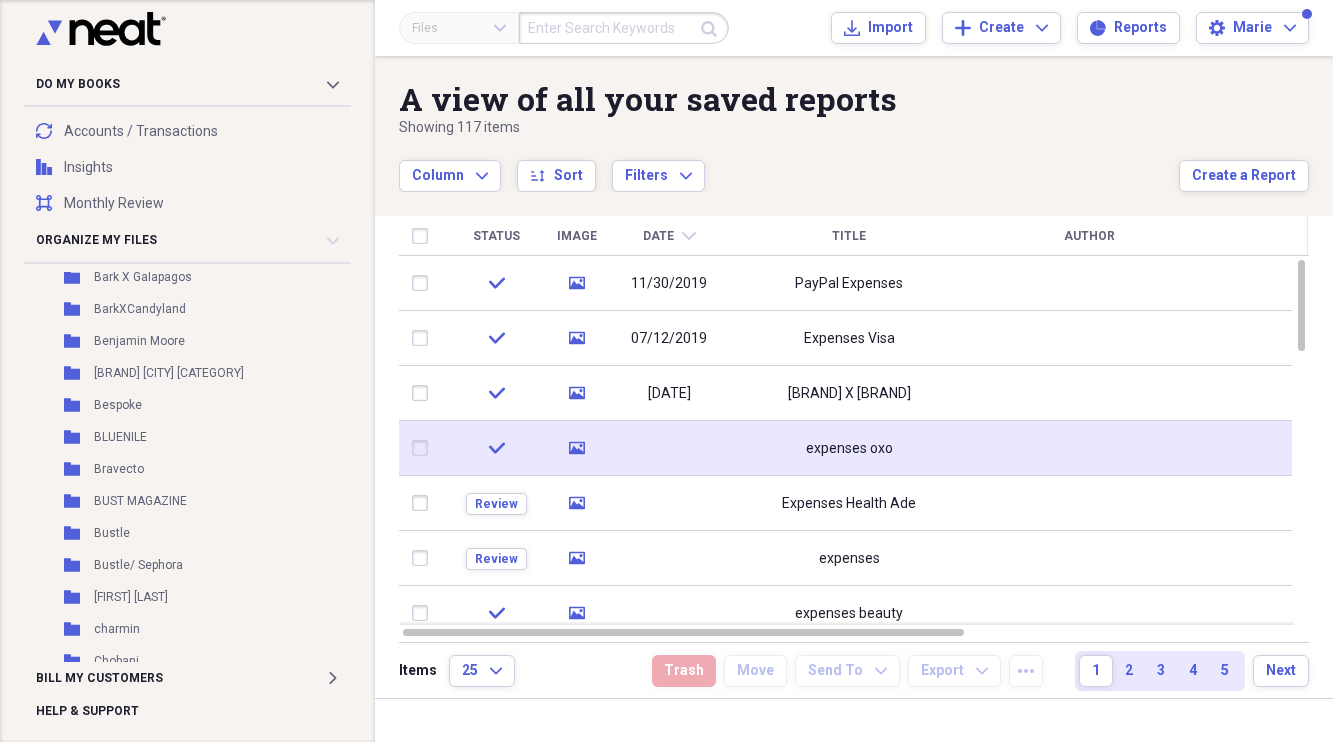 click on "media" 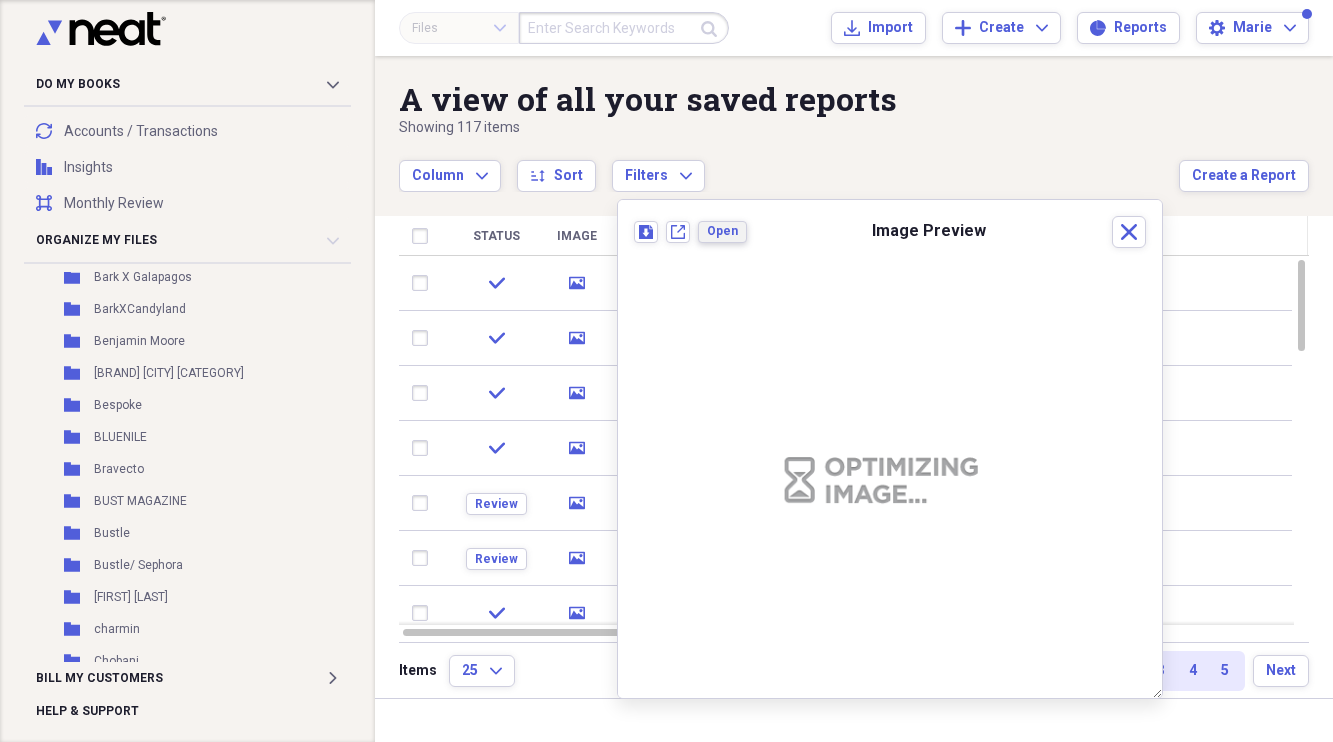 click on "Open" at bounding box center (722, 231) 